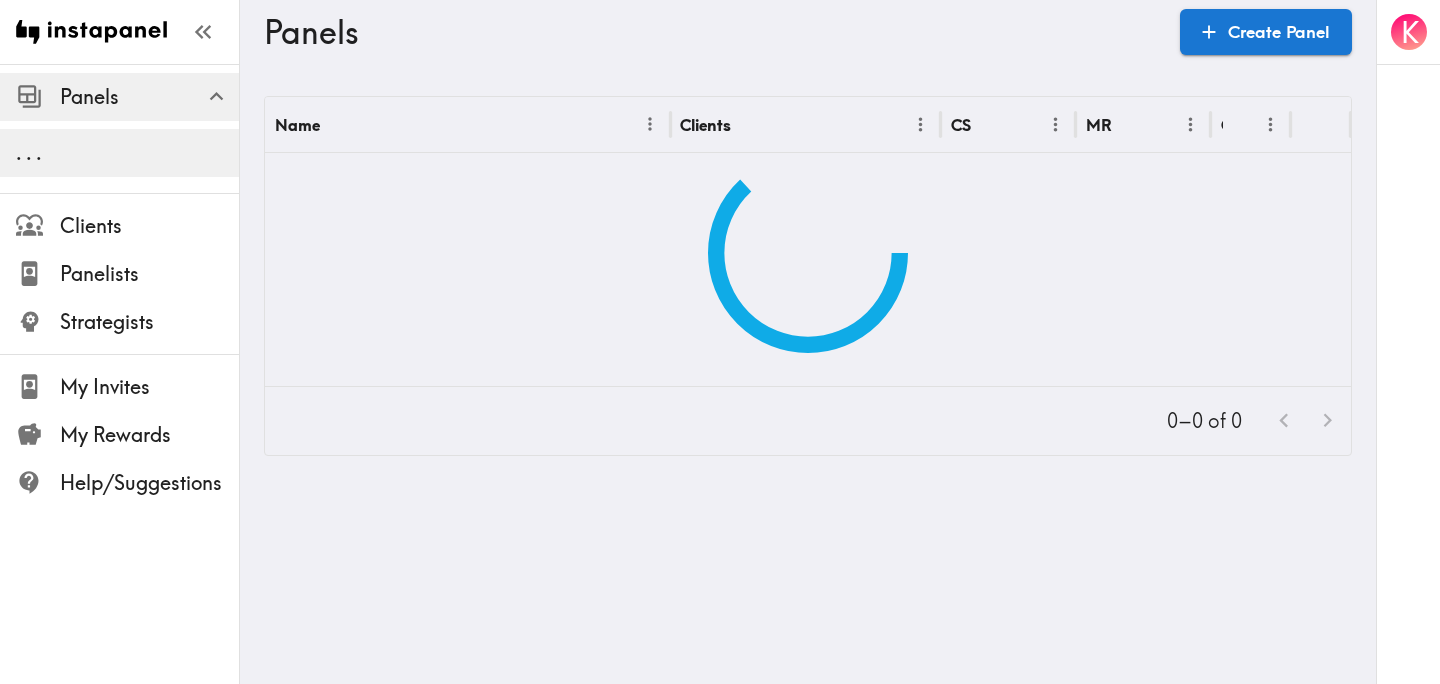 scroll, scrollTop: 0, scrollLeft: 0, axis: both 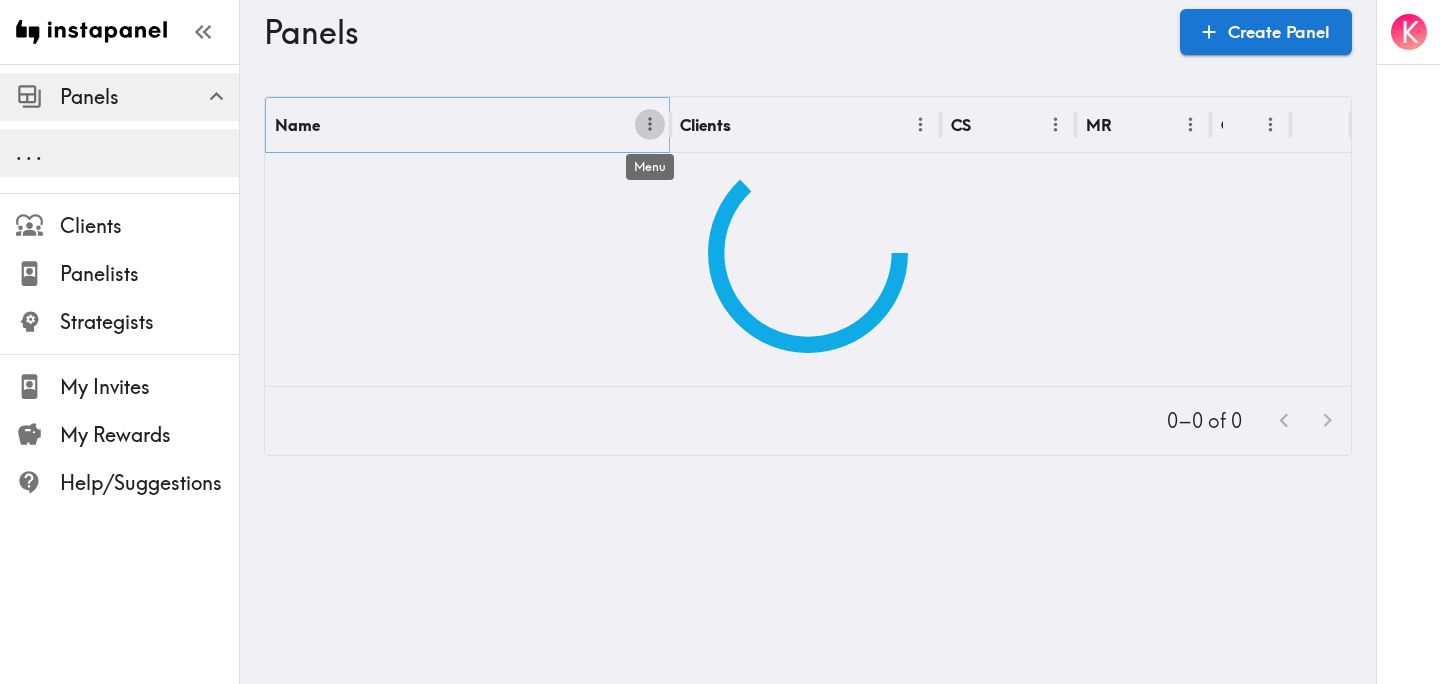 click 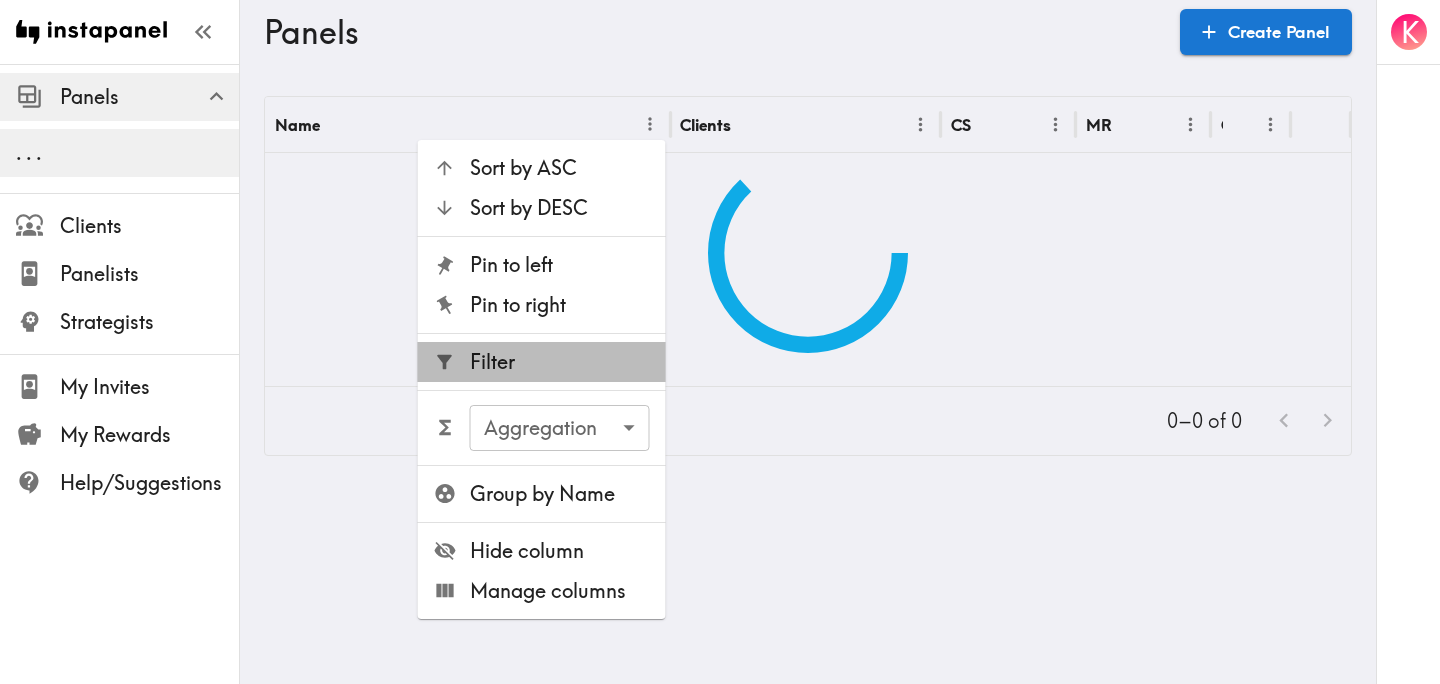 click on "Filter" at bounding box center [560, 362] 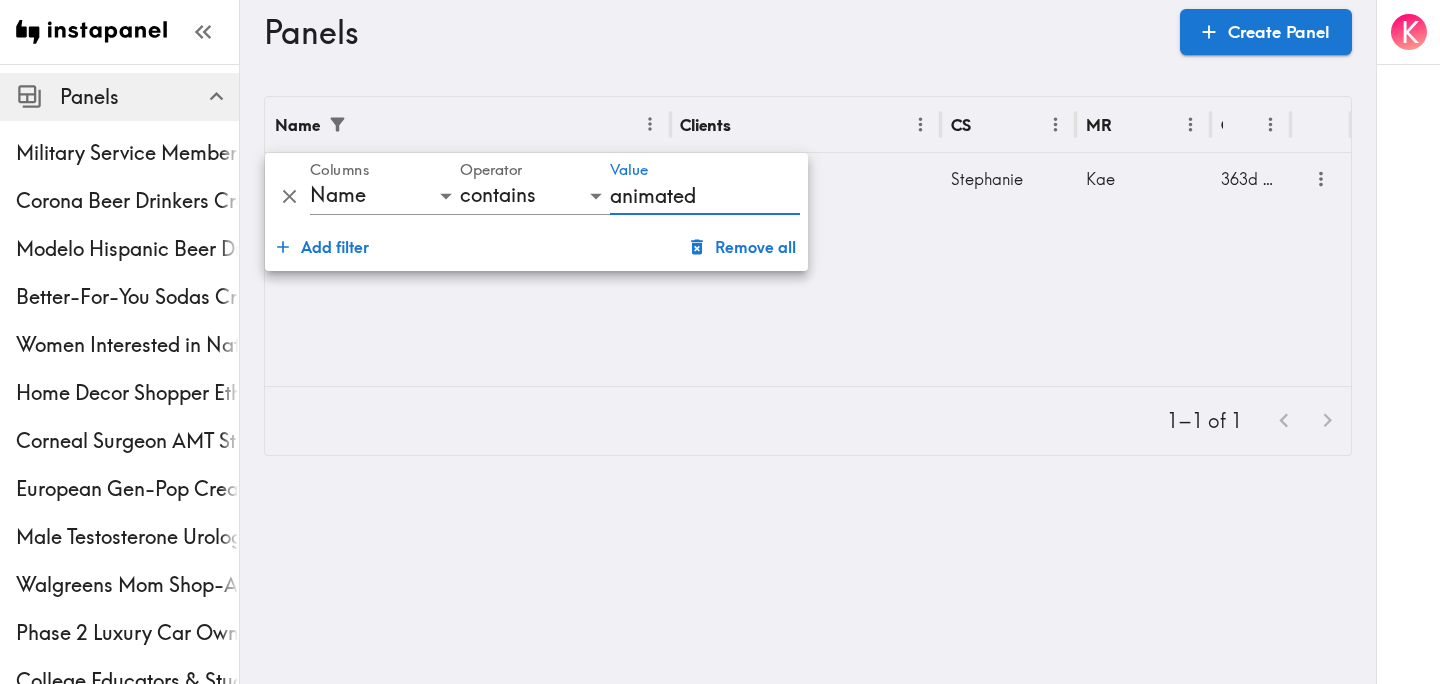 type on "animated" 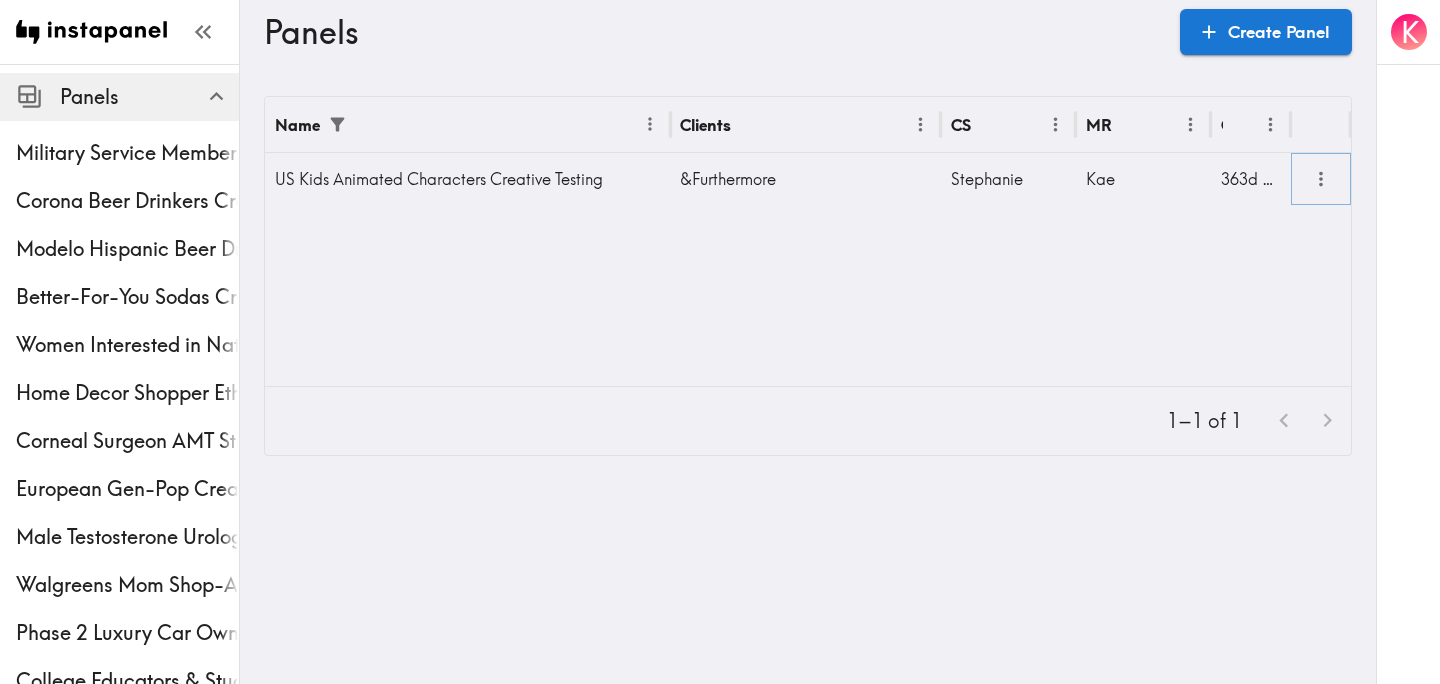 click 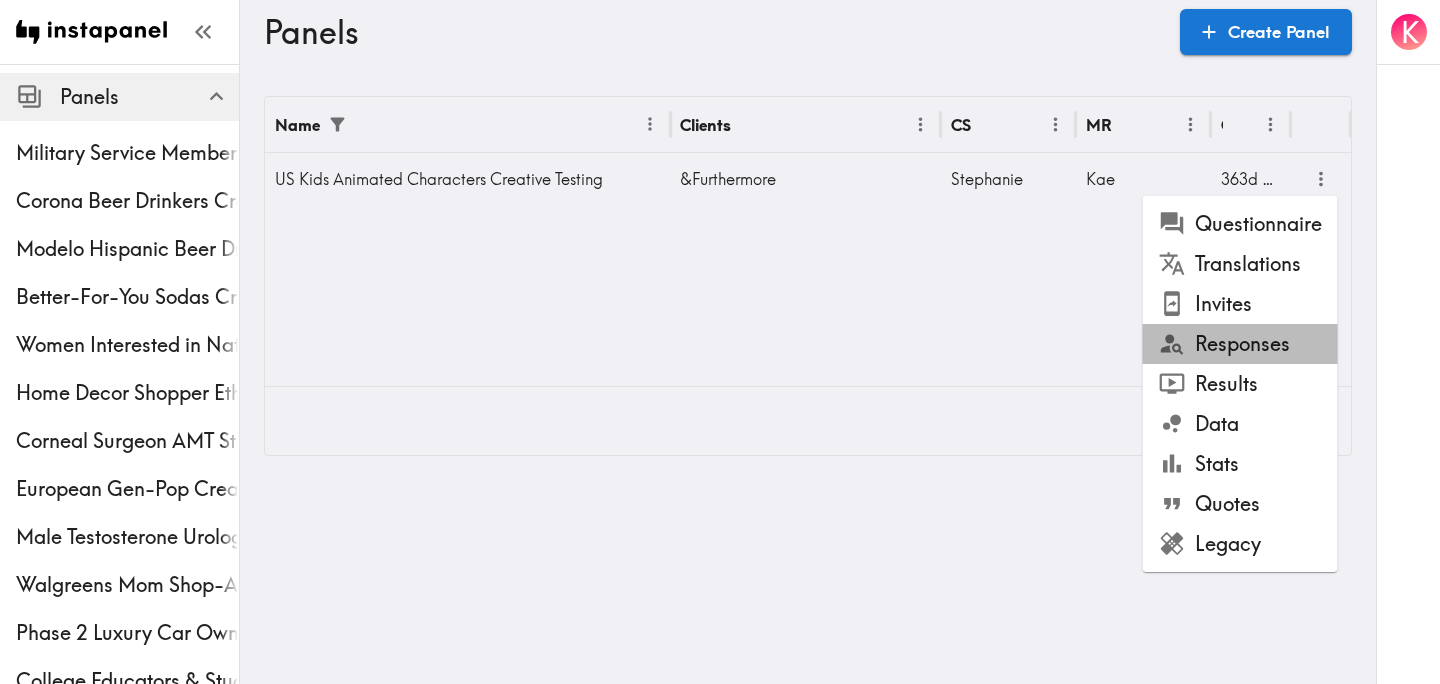 click on "Responses" at bounding box center (1240, 344) 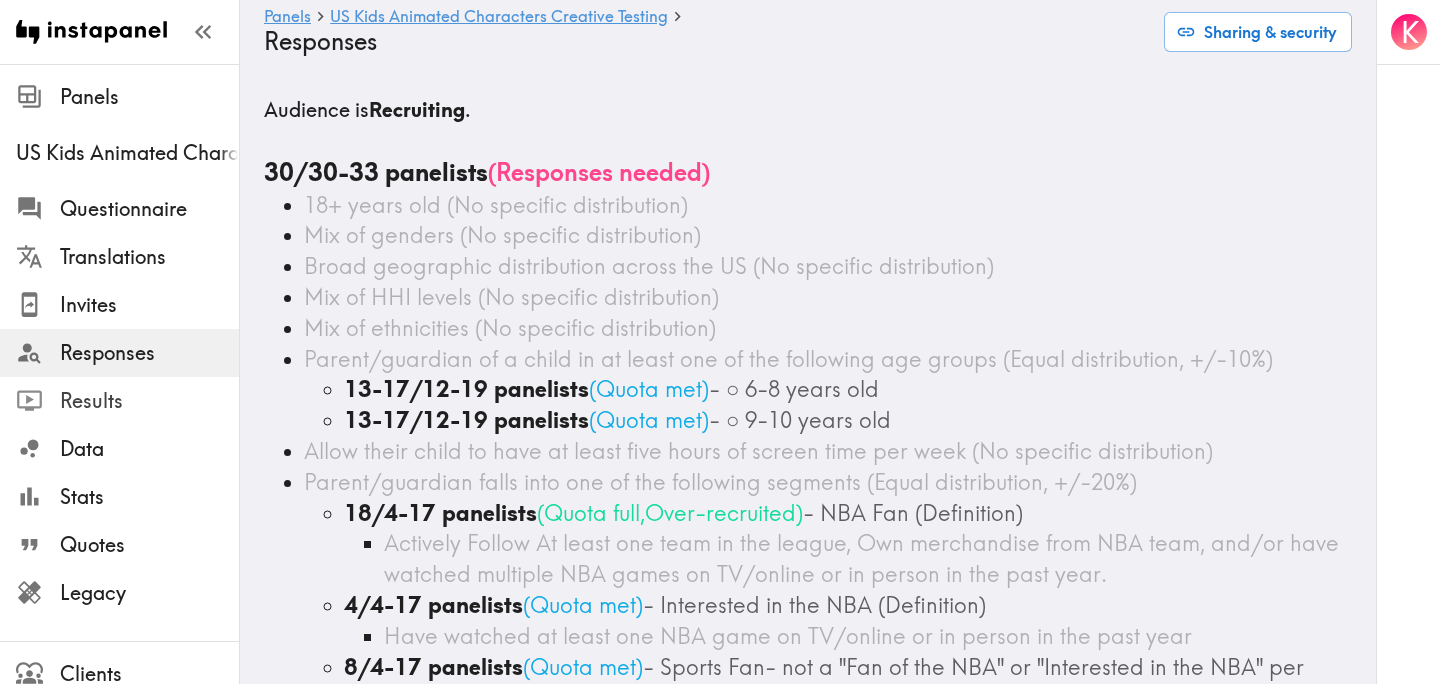 click on "Results" at bounding box center (149, 401) 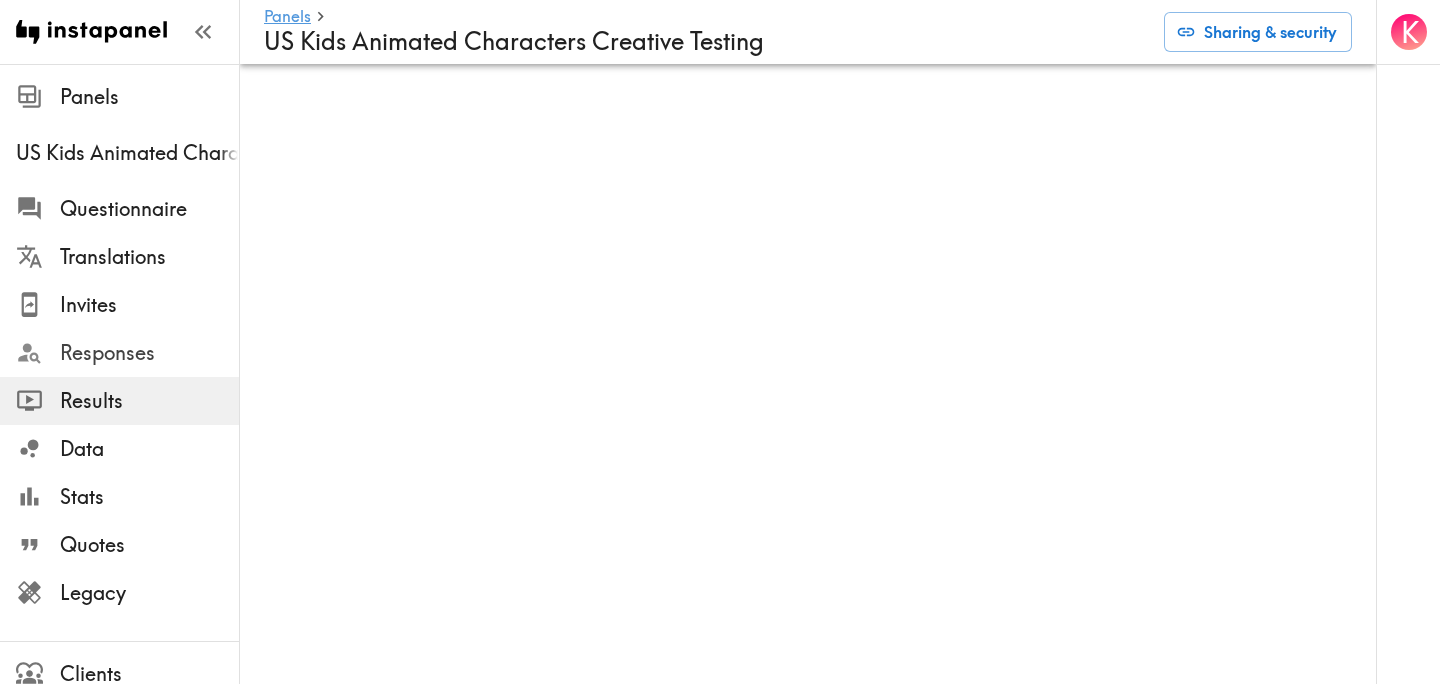 click on "Responses" at bounding box center [149, 353] 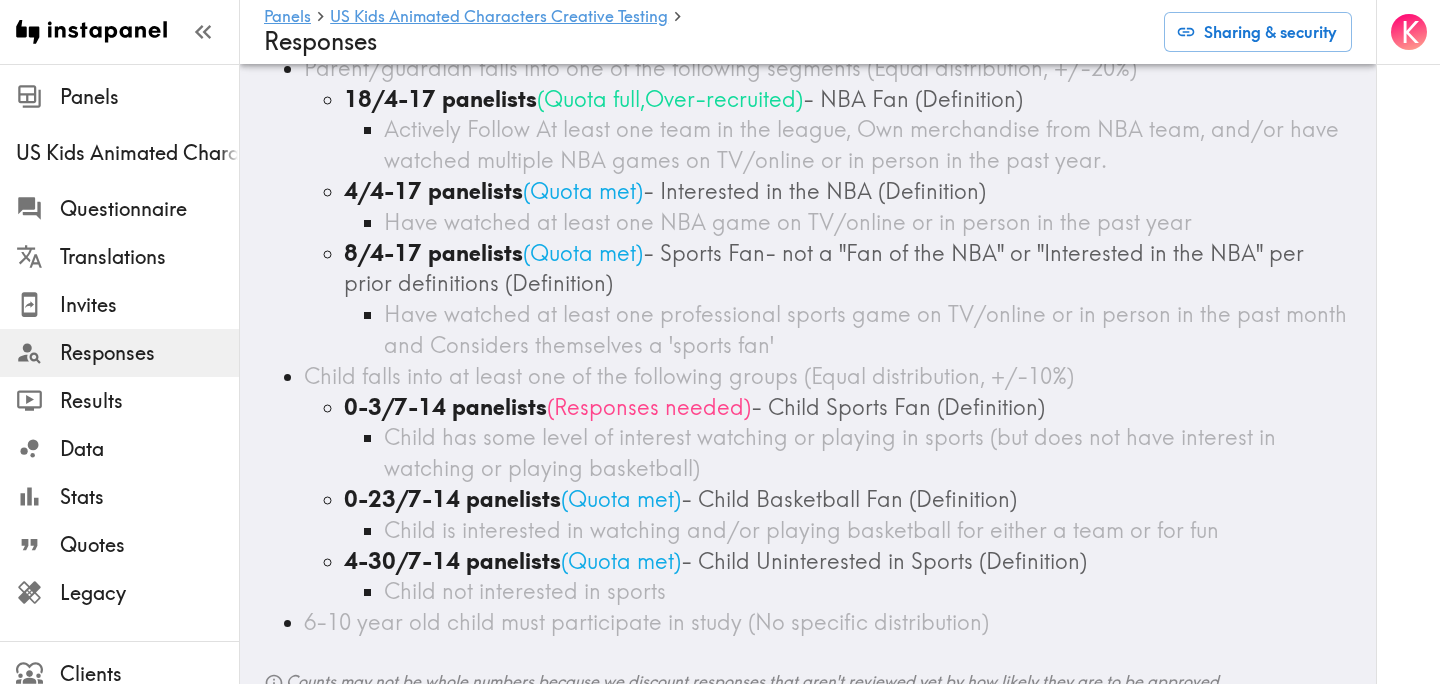 scroll, scrollTop: 416, scrollLeft: 0, axis: vertical 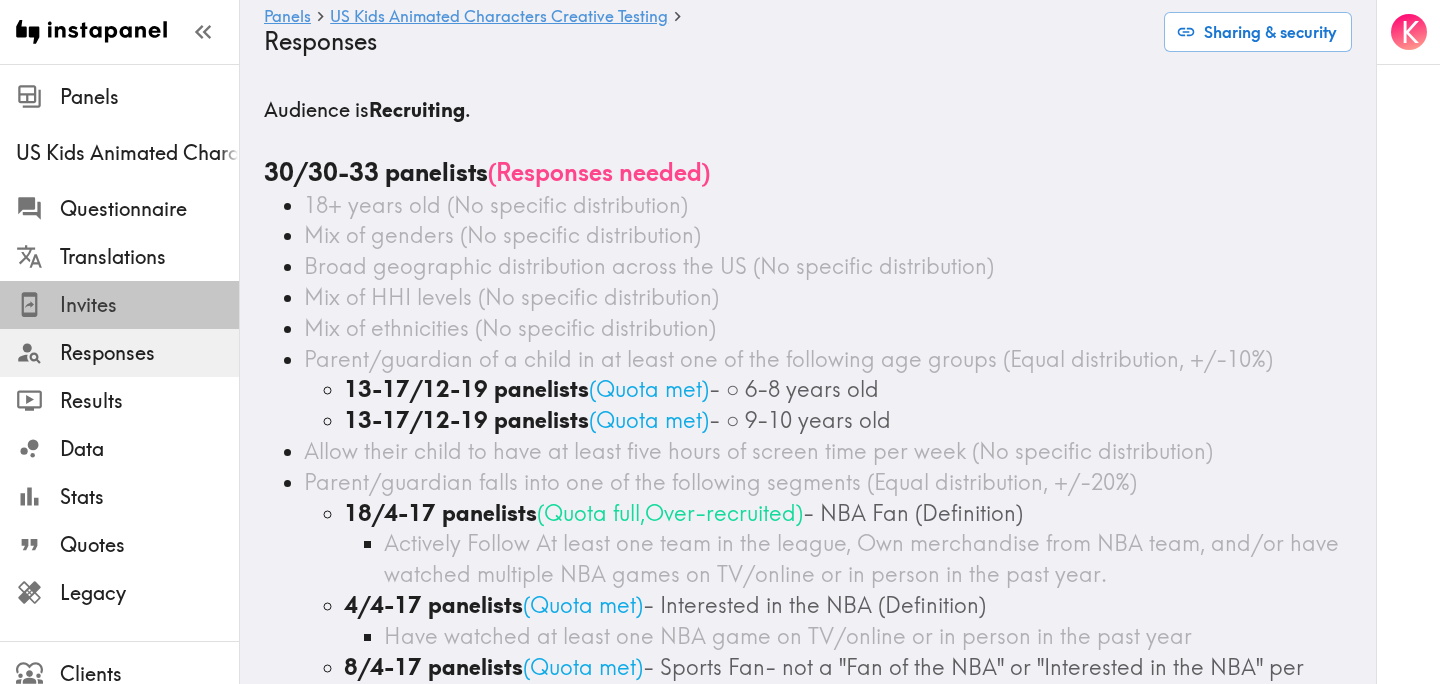click on "Invites" at bounding box center [149, 305] 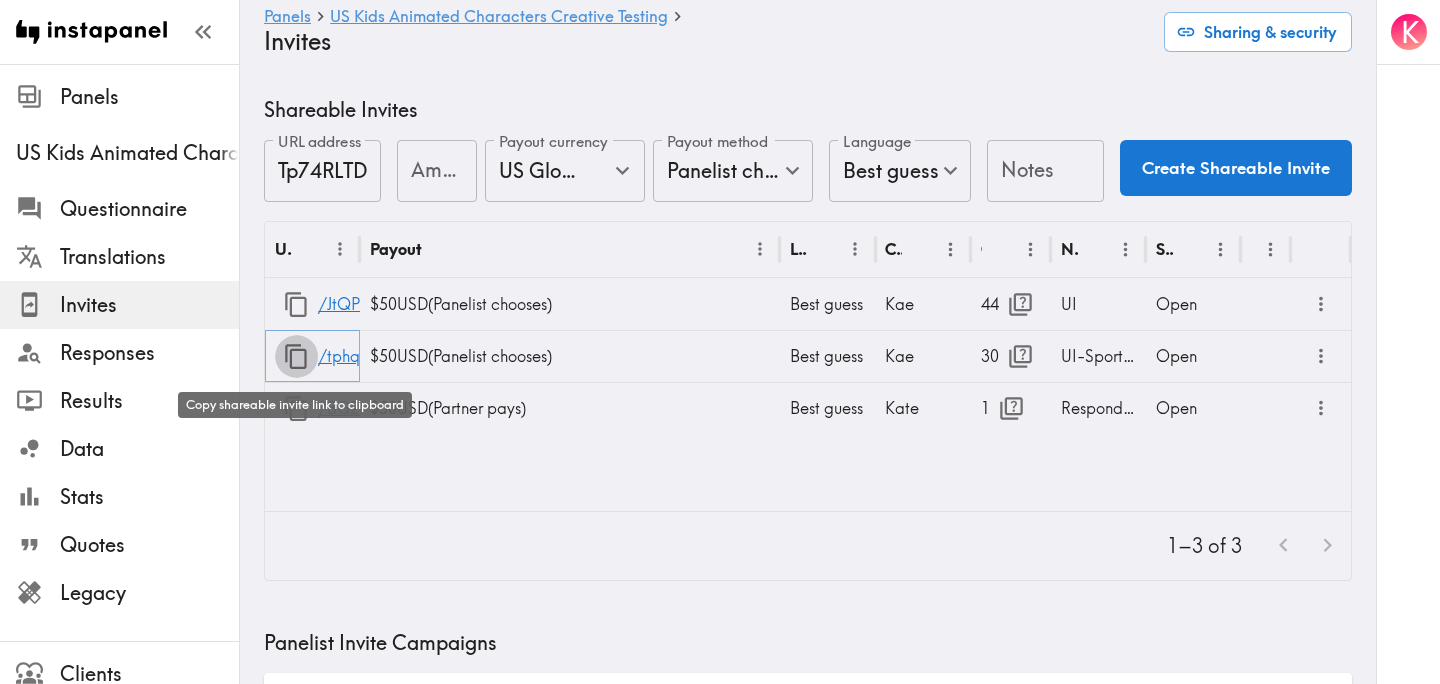 click 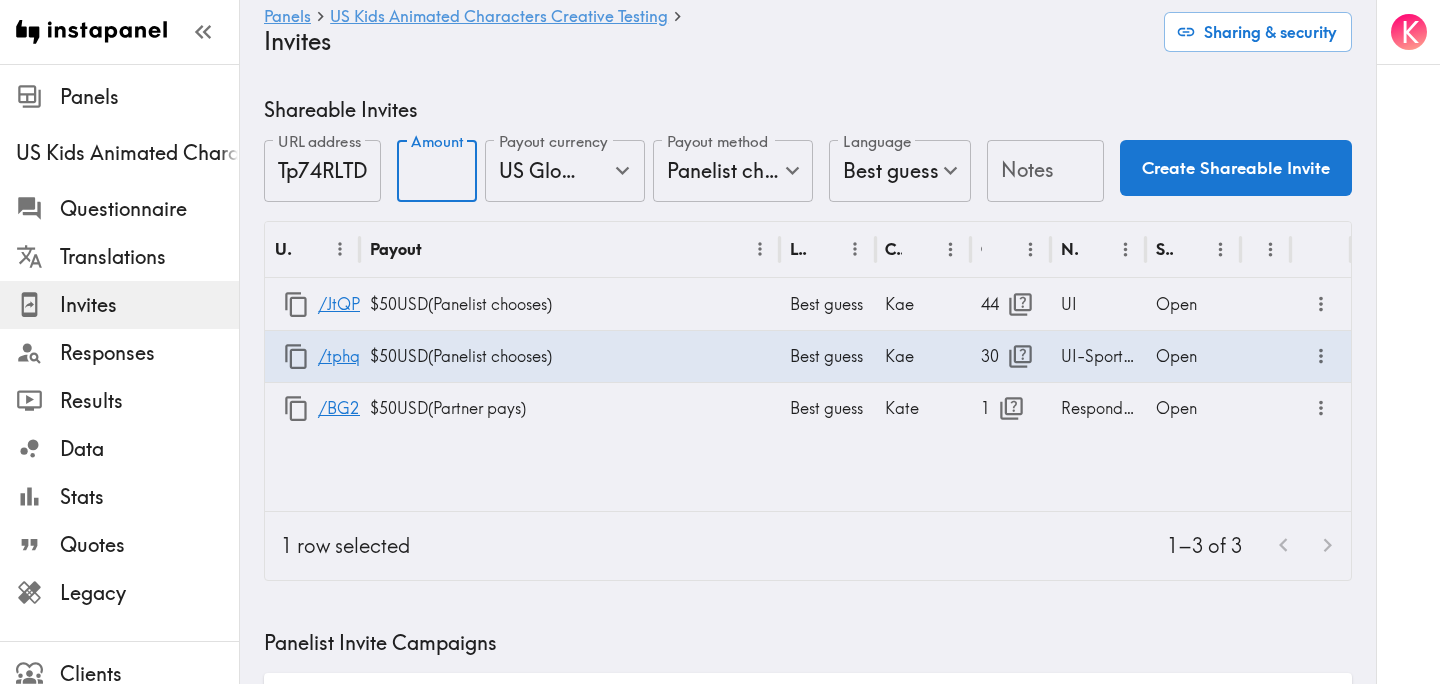 click on "Amount" at bounding box center (437, 171) 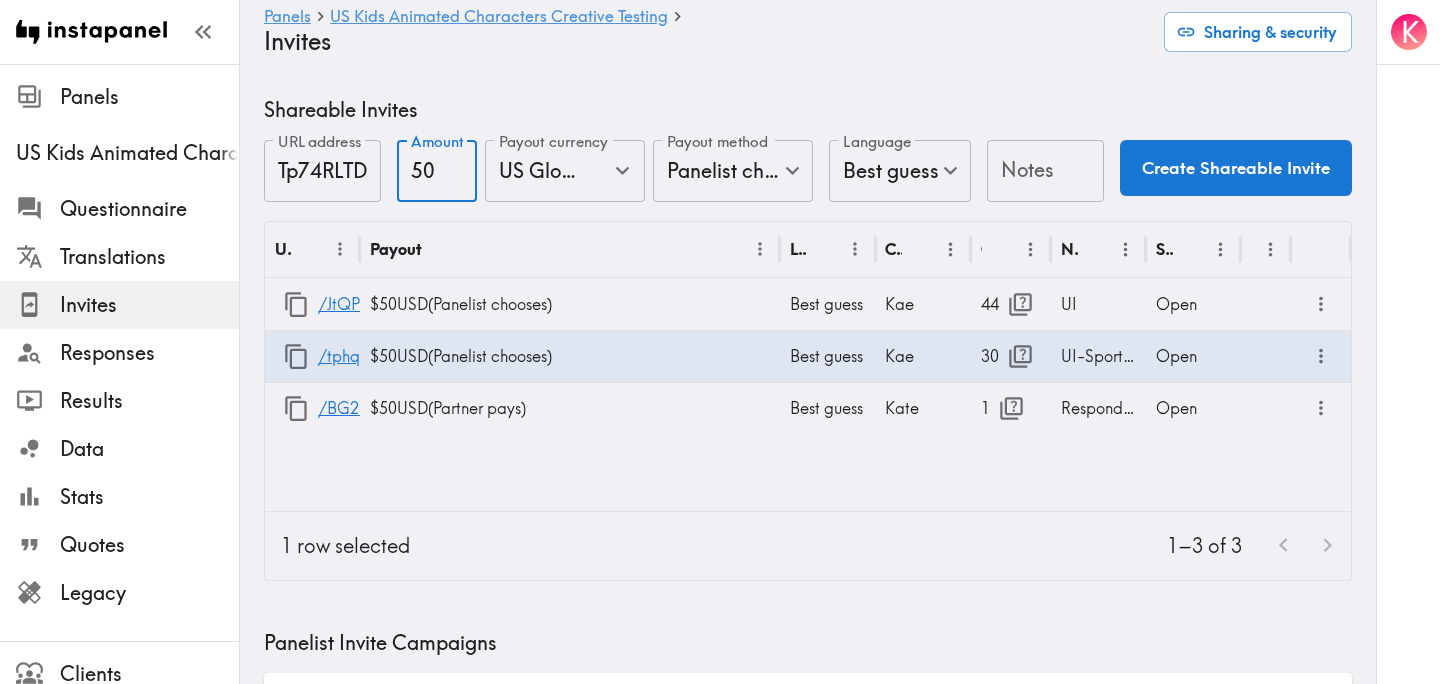 type on "50" 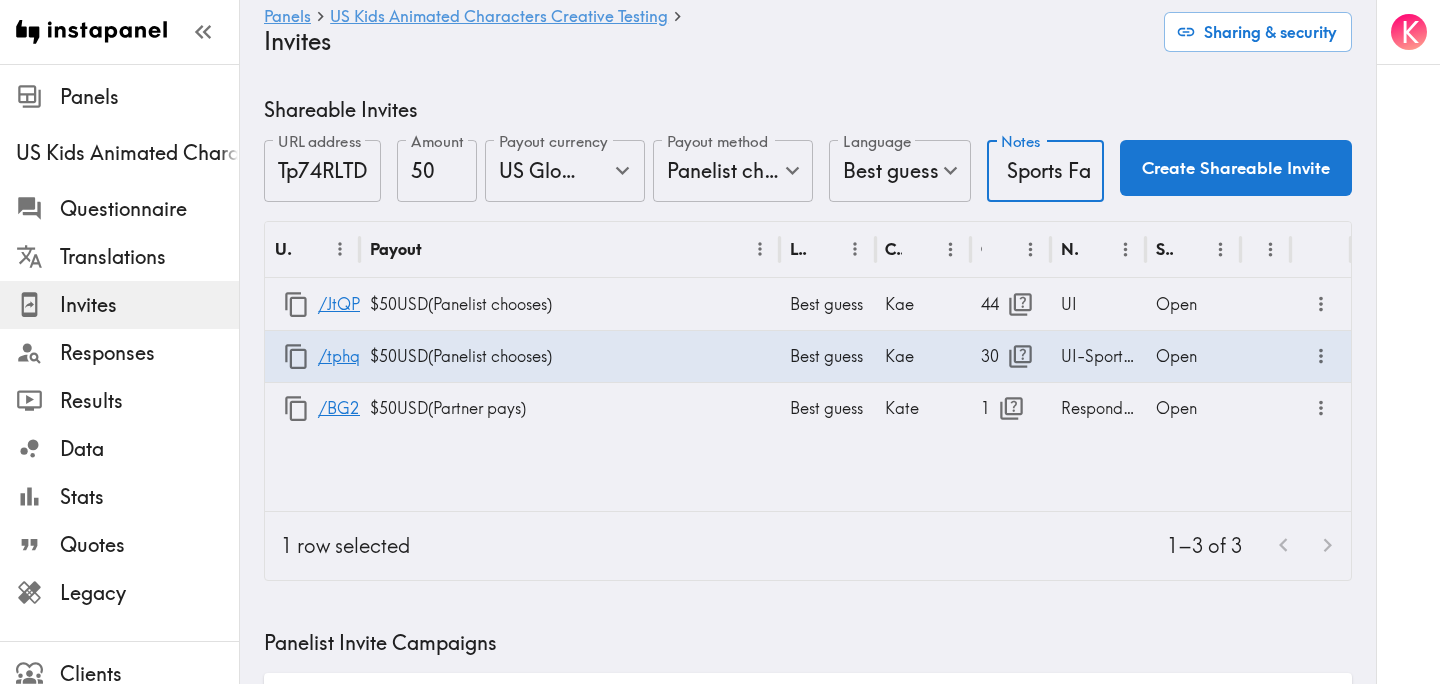 scroll, scrollTop: 0, scrollLeft: 97, axis: horizontal 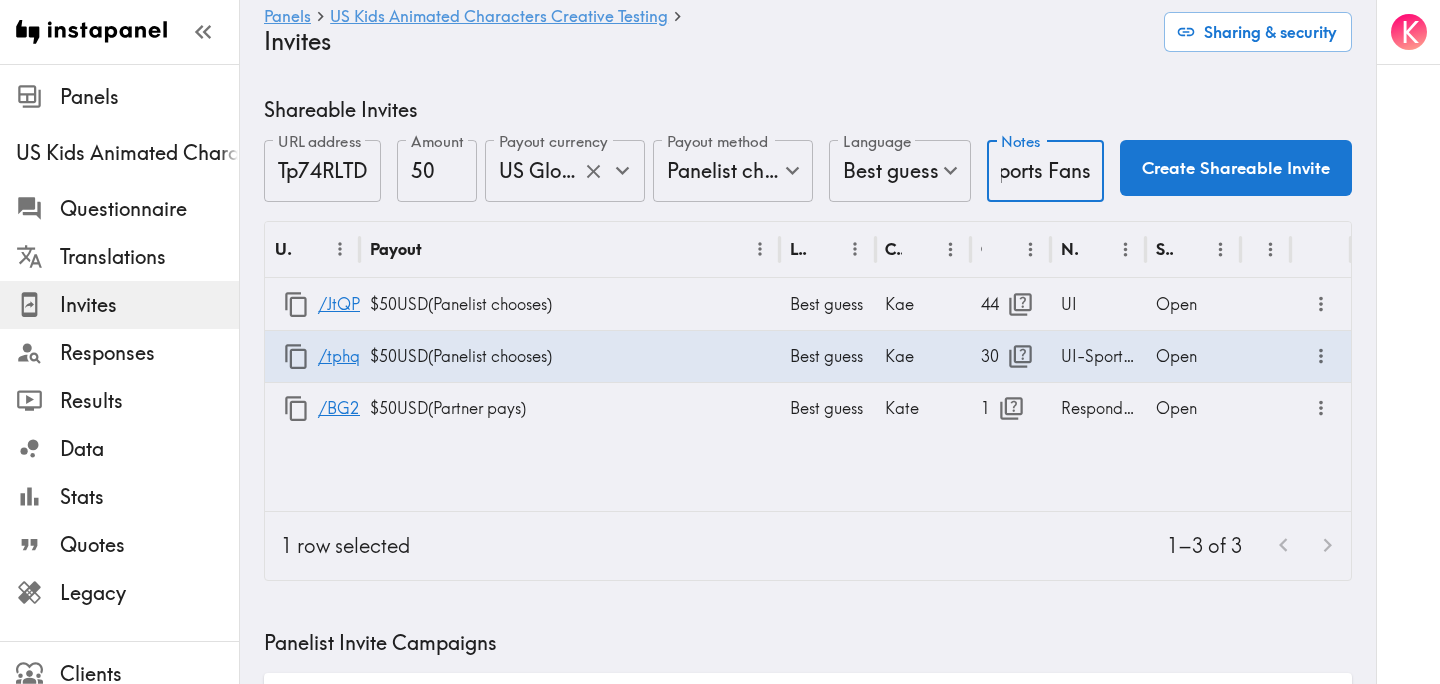 click 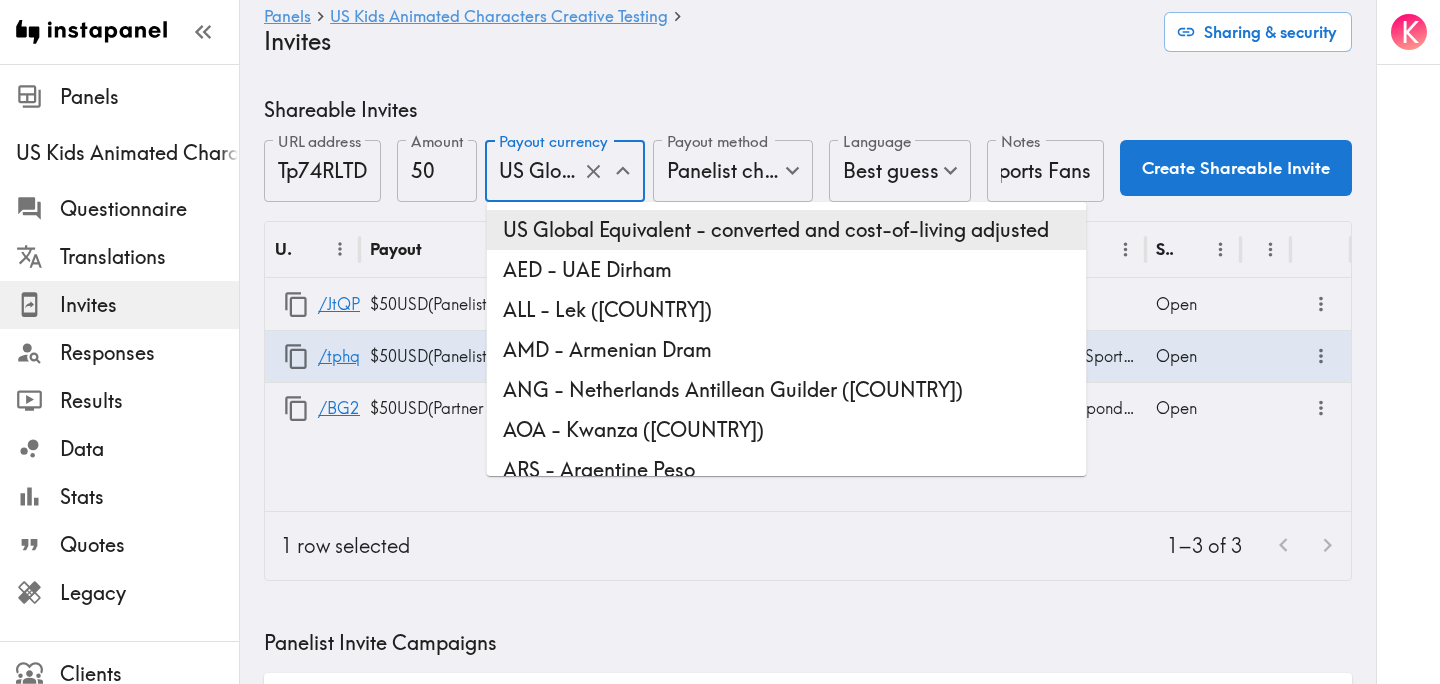 scroll, scrollTop: 0, scrollLeft: 0, axis: both 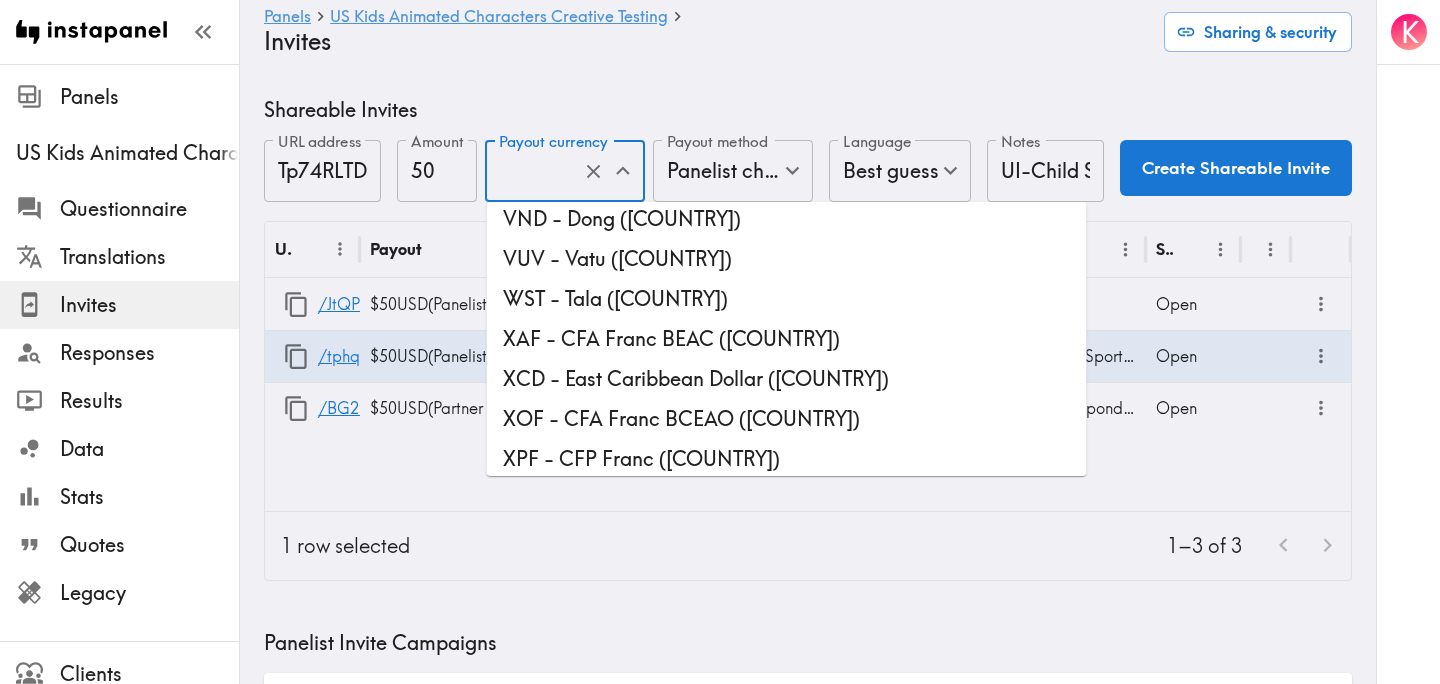 click on "USD - US Dollar (United States of America, American Samoa, Bonaire, Sint Eustatius and Saba, British Indian Ocean Territory, Ecuador, El Salvador, Guam, Haiti, Marshall Islands, Micronesia, Northern Mariana Islands, Palau, Panama, Puerto Rico, Timor-Leste, Turks and Caicos Islands, United States Minor Outlying Islands, British Virgin Islands, U.S. Virgin Islands)" at bounding box center [787, -25] 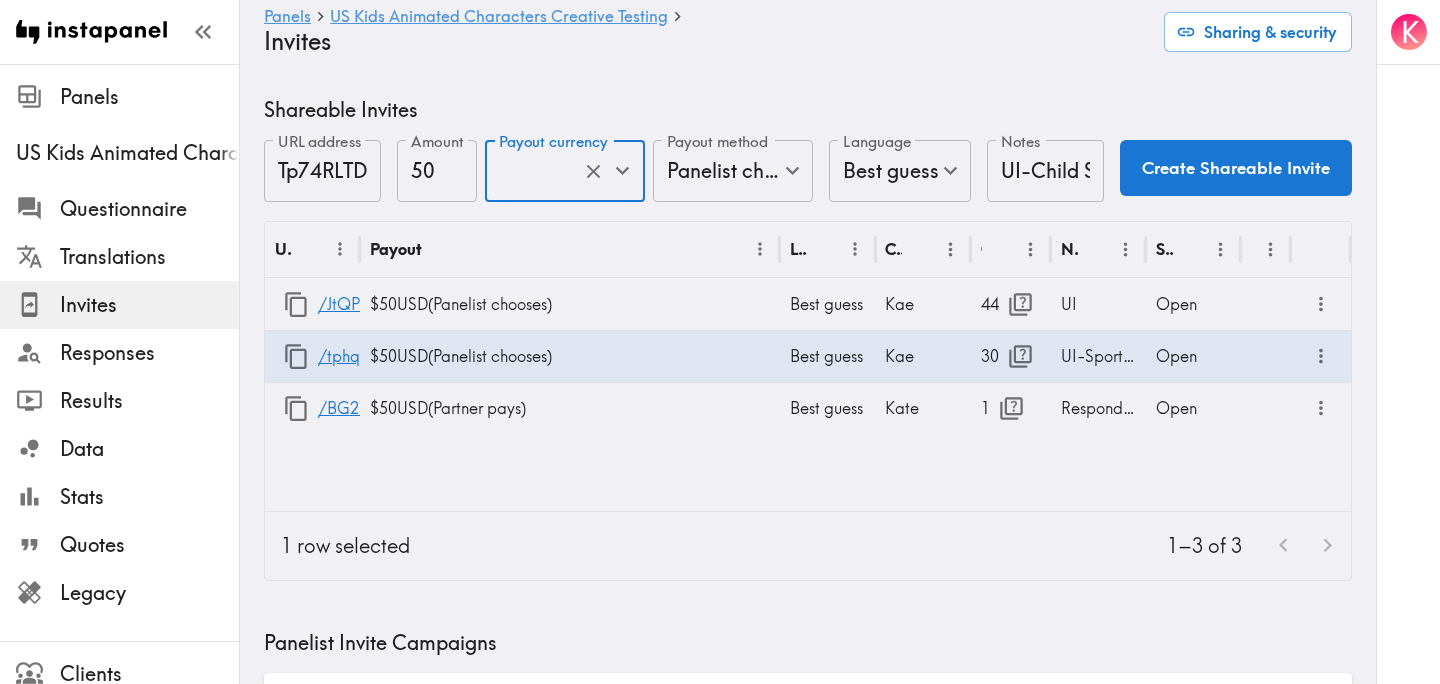 scroll, scrollTop: 0, scrollLeft: 0, axis: both 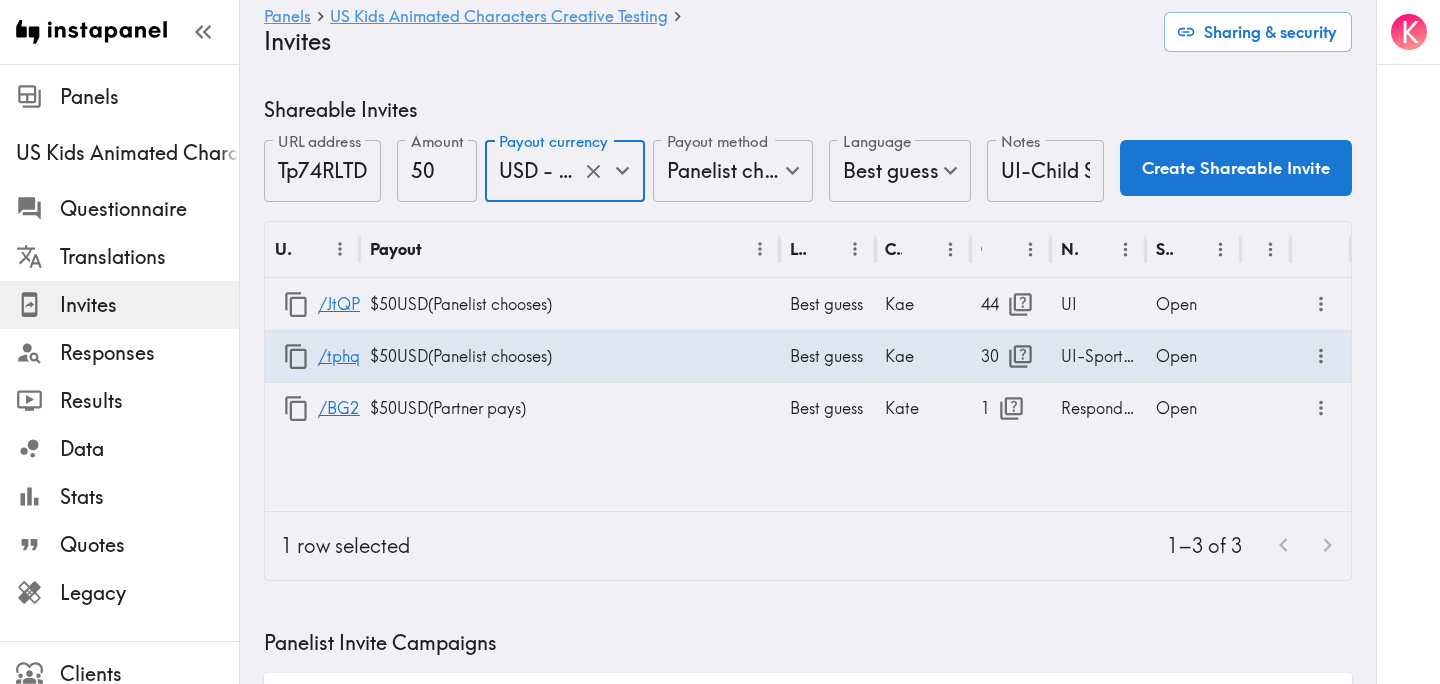 click on "Create Shareable Invite" at bounding box center [1236, 168] 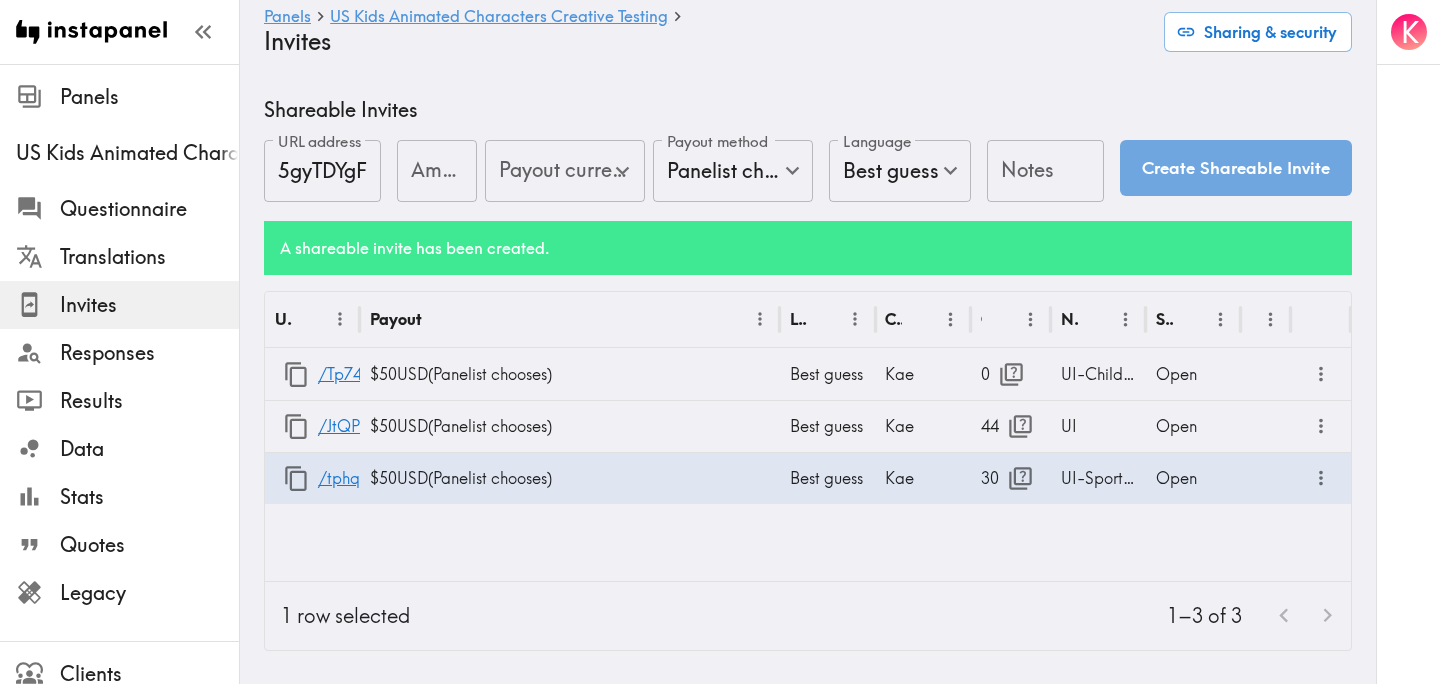 type on "US Global Equivalent - converted and cost-of-living adjusted" 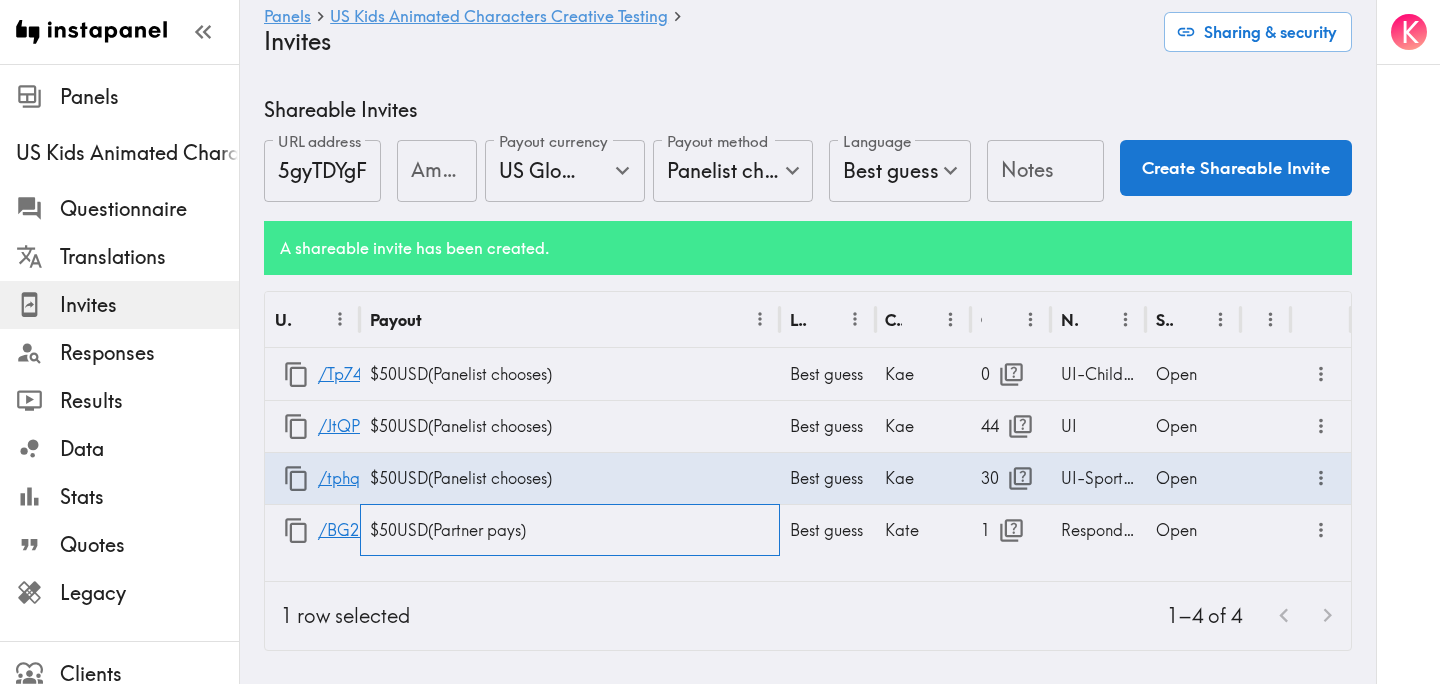 click on "$50 USD ( Partner pays )" at bounding box center [570, 530] 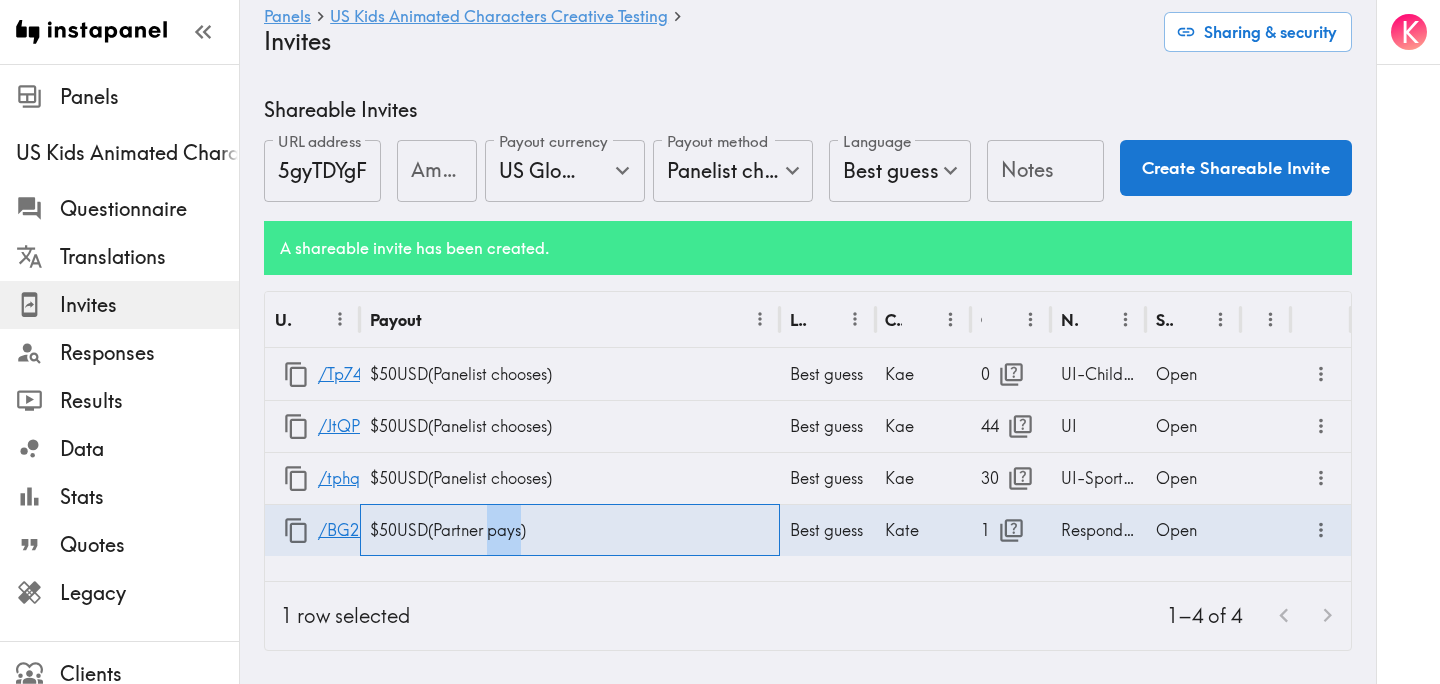 click on "$50 USD ( Partner pays )" at bounding box center (570, 530) 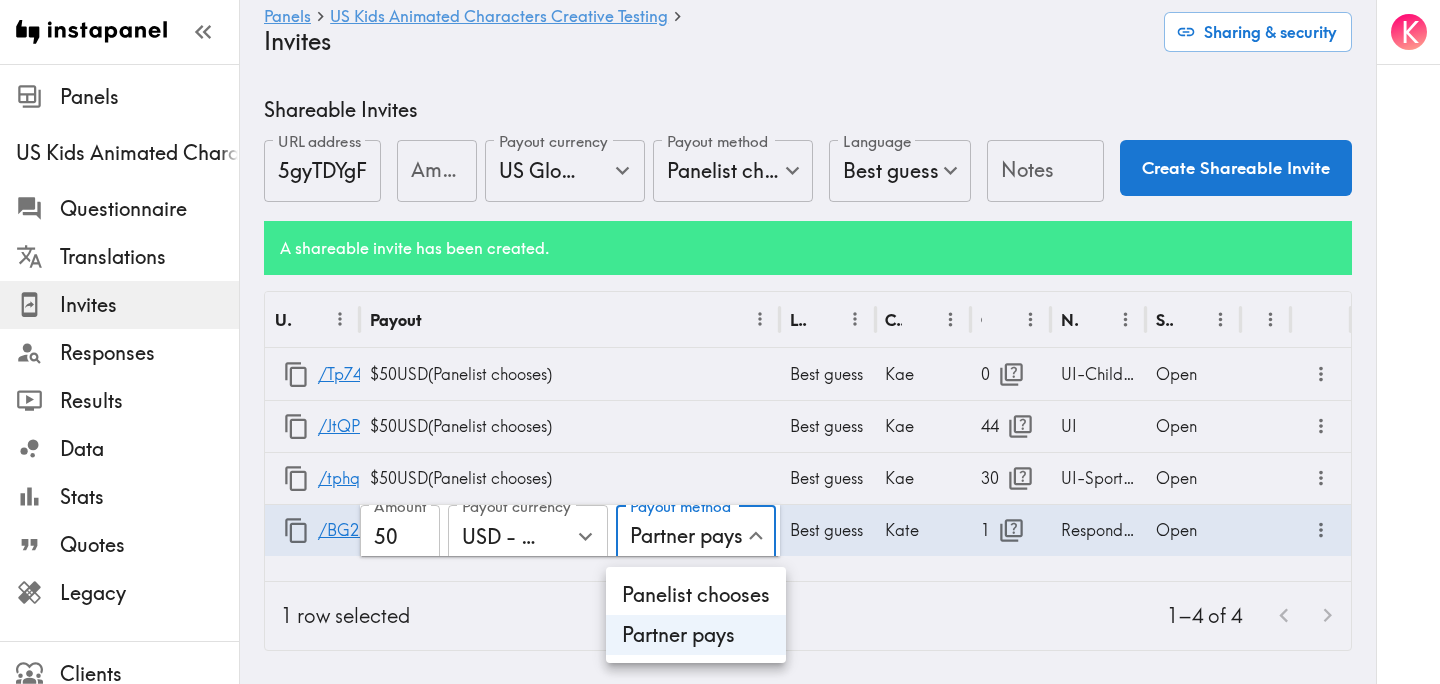 click on "Instapanel - Panels - US Kids Animated Characters Creative Testing - Invites Panels US Kids Animated Characters Creative Testing Questionnaire Translations Invites Responses Results Data Stats Quotes Legacy Clients Panelists Strategists My Invites My Rewards Help/Suggestions K Panels US Kids Animated Characters Creative Testing Invites Sharing & security Shareable Invites URL address 5gyTDYgF8 URL address Amount Amount Payout currency US Global Equivalent - converted and cost-of-living adjusted Payout currency Payout method Panelist chooses Panelist chooses Payout method Language Best guess Language Notes Notes Create Shareable Invite A shareable invite has been created. URL Payout Language Creator Opens Notes Status /Tp74RLTDm $50 USD ( Panelist chooses ) Best guess [FIRST] 0 UI-Child Sports Fans Open /JtQPKNq8A $50 USD ( Panelist chooses ) Best guess [FIRST] 44 UI Open /tphqBBbEQ $50 USD ( Panelist chooses ) Best guess [FIRST] 30 UI-Sports Fans Only Open /BG2DqBeN5 Amount 50 Amount Payout currency [FIRST] 1" at bounding box center (720, 2664) 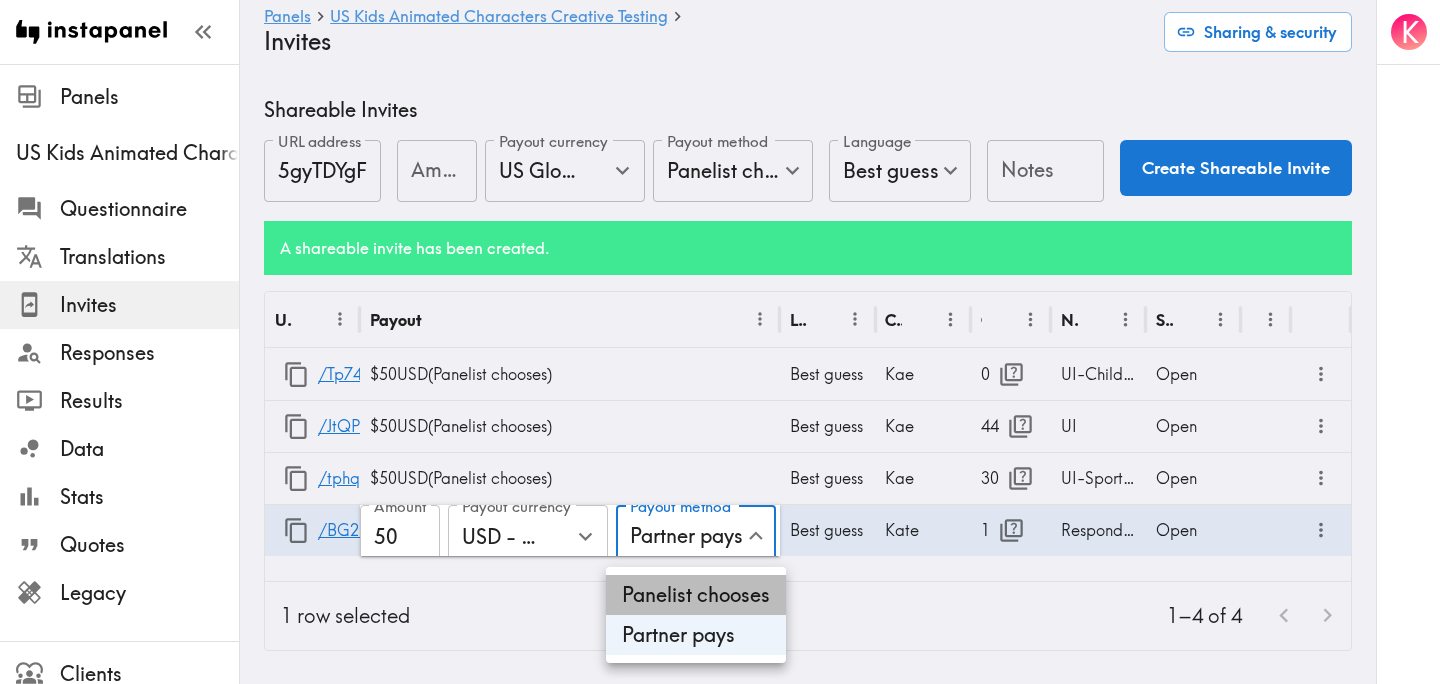 click on "Panelist chooses" at bounding box center [696, 595] 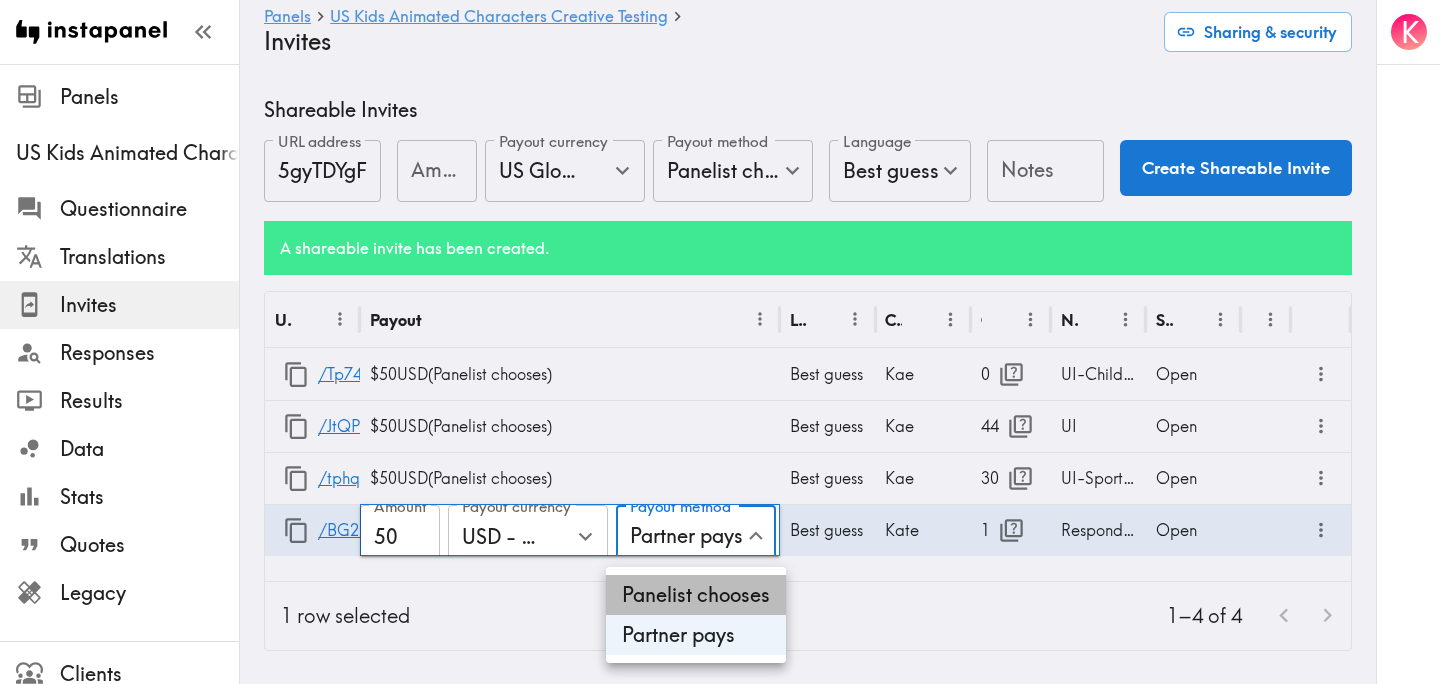 type on "Panelist chooses" 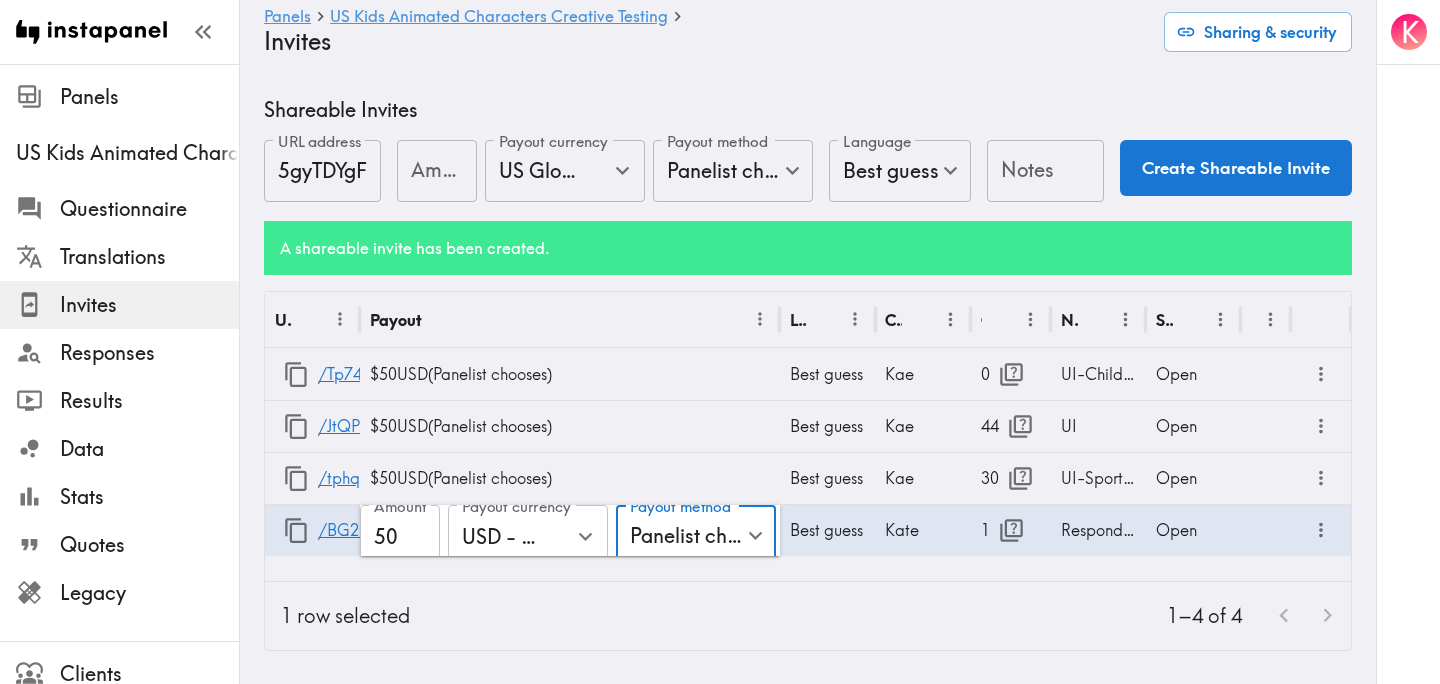 click on "1–4 of 4" at bounding box center (888, 616) 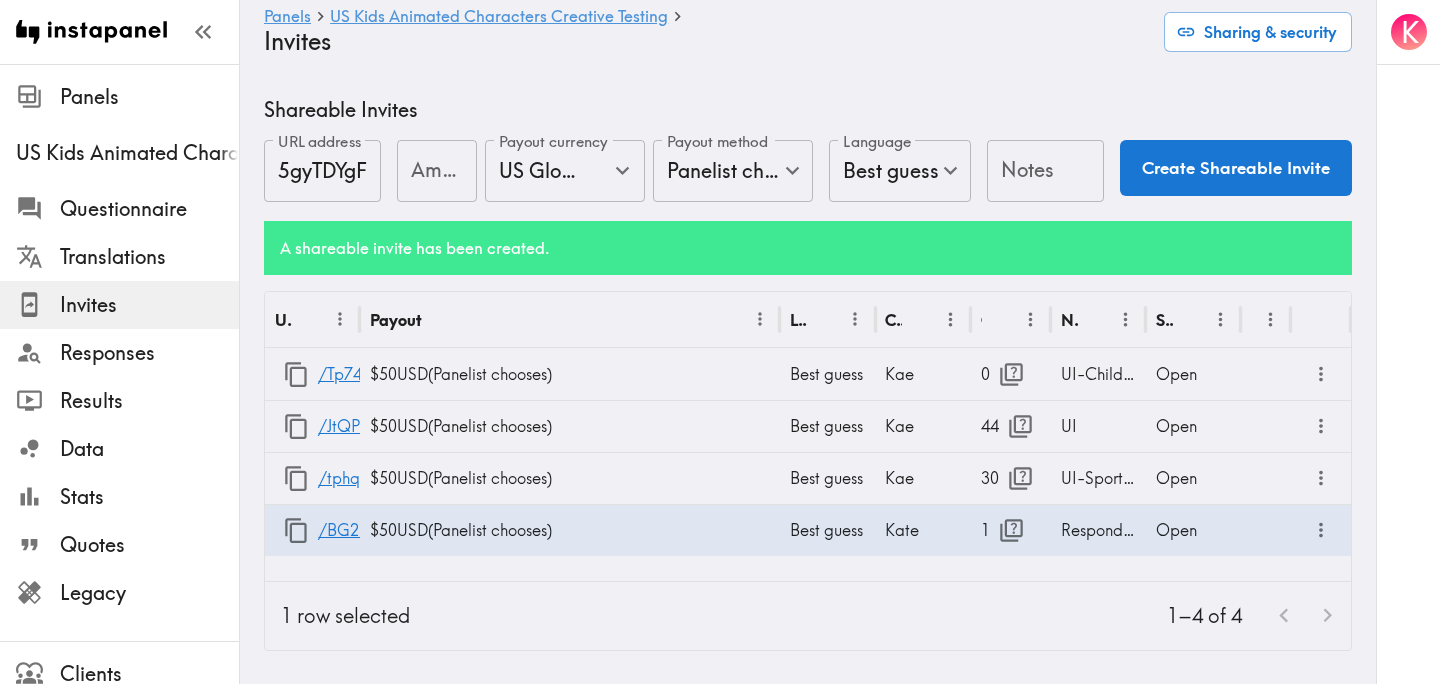 click on "URL Payout Language Creator Opens Notes Status /Tp74RLTDm $50 USD ( Panelist chooses ) Best guess [FIRST] 0 UI-Child Sports Fans Open /JtQPKNq8A $50 USD ( Panelist chooses ) Best guess [FIRST] 44 UI Open /tphqBBbEQ $50 USD ( Panelist chooses ) Best guess [FIRST] 30 UI-Sports Fans Only Open /BG2DqBeN5 Amount 50 Amount Payout currency [FIRST] 1" at bounding box center [808, 436] 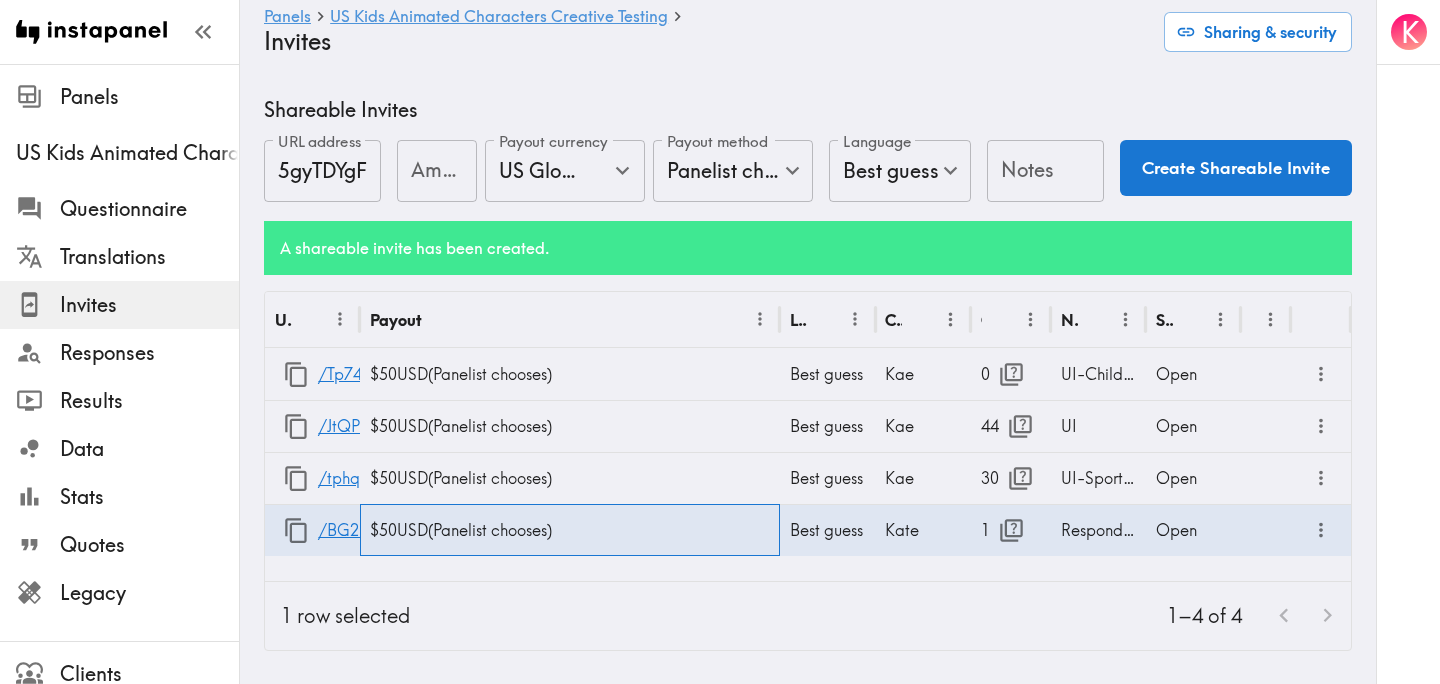 click on "$50 USD ( Panelist chooses )" at bounding box center (570, 530) 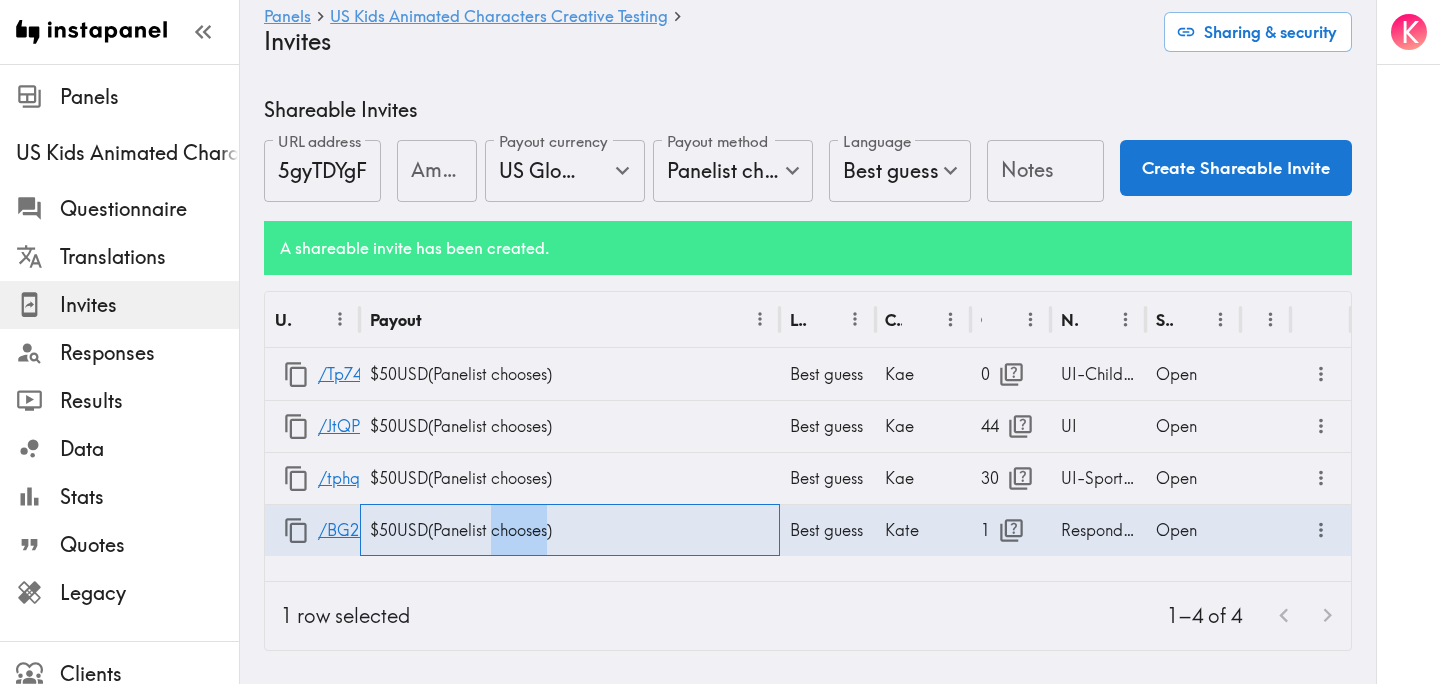 click on "$50 USD ( Panelist chooses )" at bounding box center (570, 530) 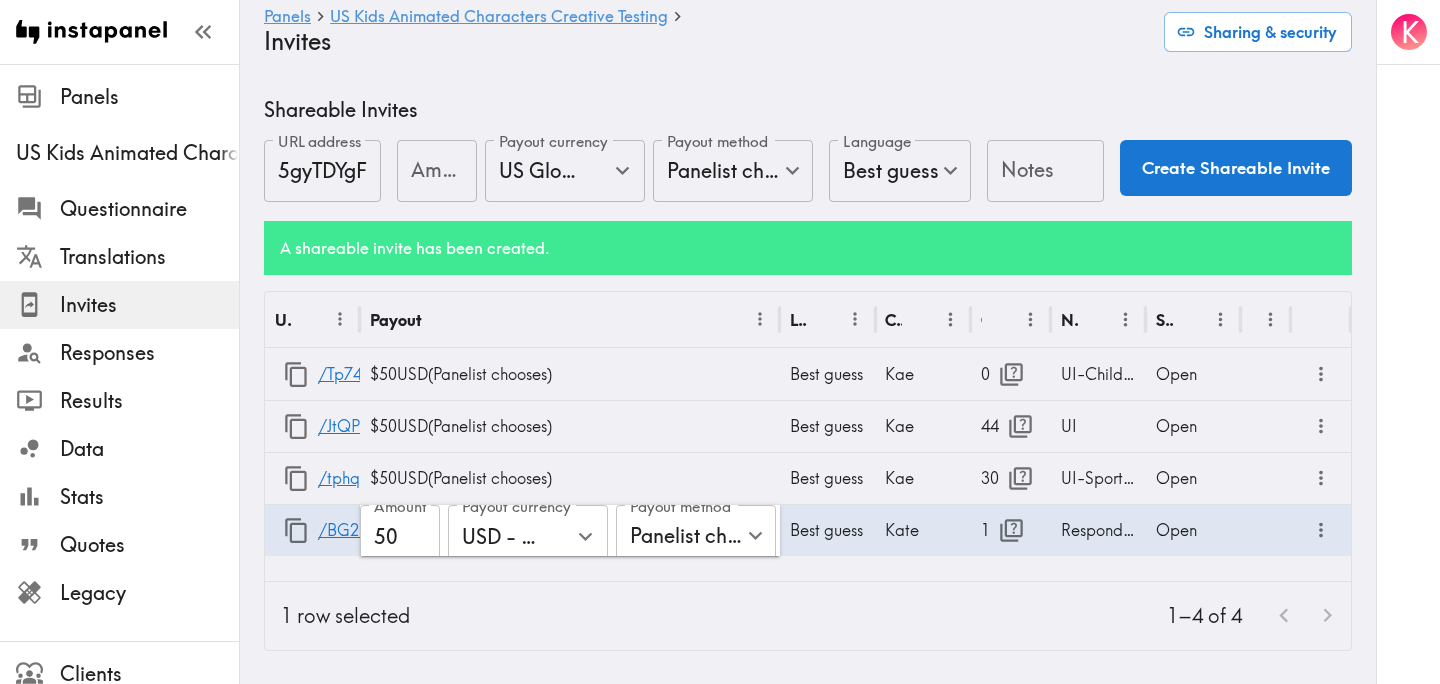 click on "Instapanel - Panels - US Kids Animated Characters Creative Testing - Invites Panels US Kids Animated Characters Creative Testing Questionnaire Translations Invites Responses Results Data Stats Quotes Legacy Clients Panelists Strategists My Invites My Rewards Help/Suggestions K Panels US Kids Animated Characters Creative Testing Invites Sharing & security Shareable Invites URL address 5gyTDYgF8 URL address Amount Amount Payout currency US Global Equivalent - converted and cost-of-living adjusted Payout currency Payout method Panelist chooses Panelist chooses Payout method Language Best guess Language Notes Notes Create Shareable Invite A shareable invite has been created. URL Payout Language Creator Opens Notes Status /Tp74RLTDm $50 USD ( Panelist chooses ) Best guess [FIRST] 0 UI-Child Sports Fans Open /JtQPKNq8A $50 USD ( Panelist chooses ) Best guess [FIRST] 44 UI Open /tphqBBbEQ $50 USD ( Panelist chooses ) Best guess [FIRST] 30 UI-Sports Fans Only Open /BG2DqBeN5 Amount 50 Amount Payout currency [FIRST] 1" at bounding box center [720, 2664] 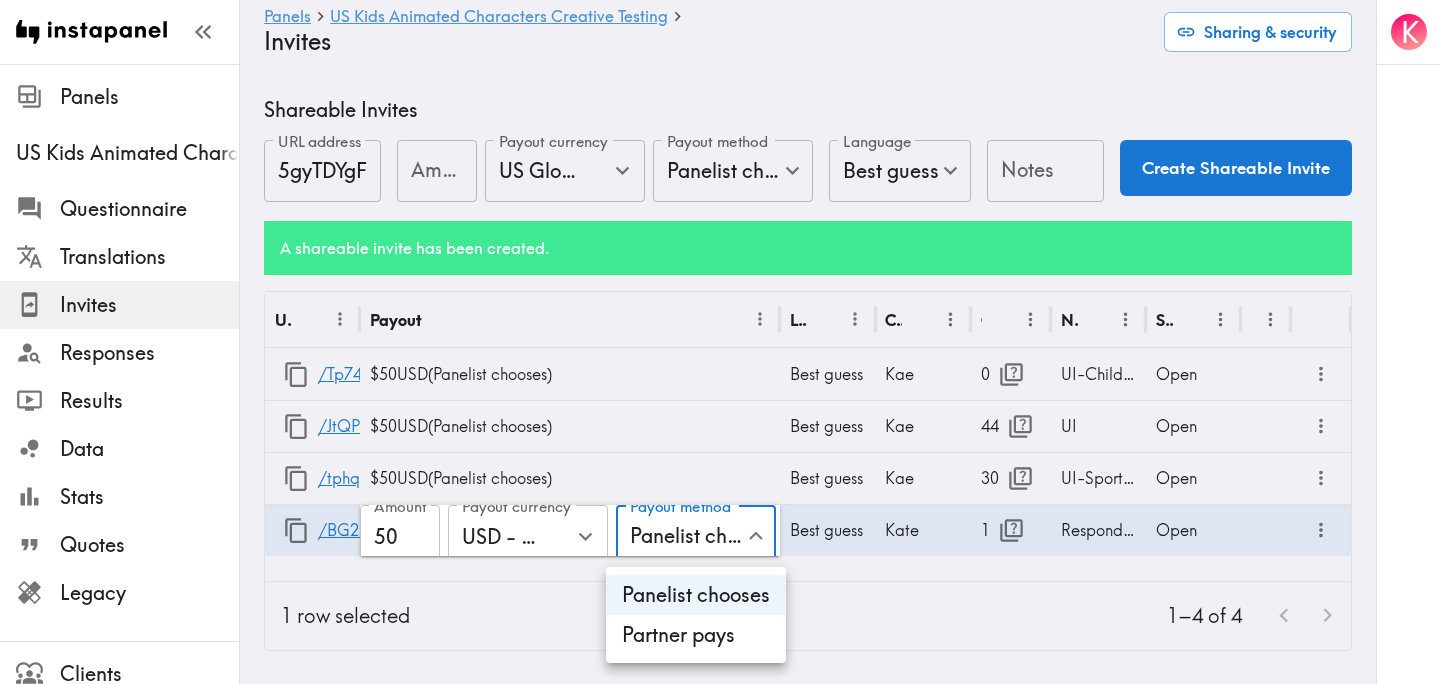 click on "Partner pays" at bounding box center (696, 635) 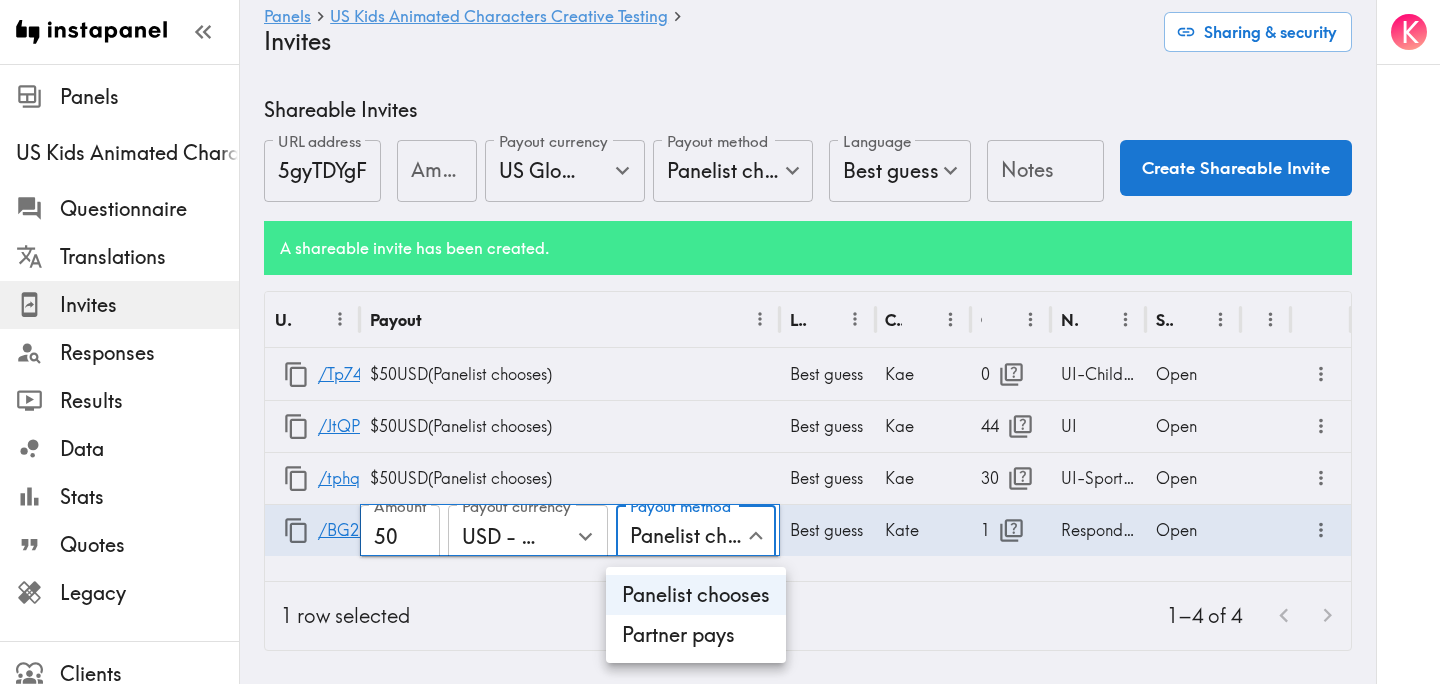 type on "Partner pays" 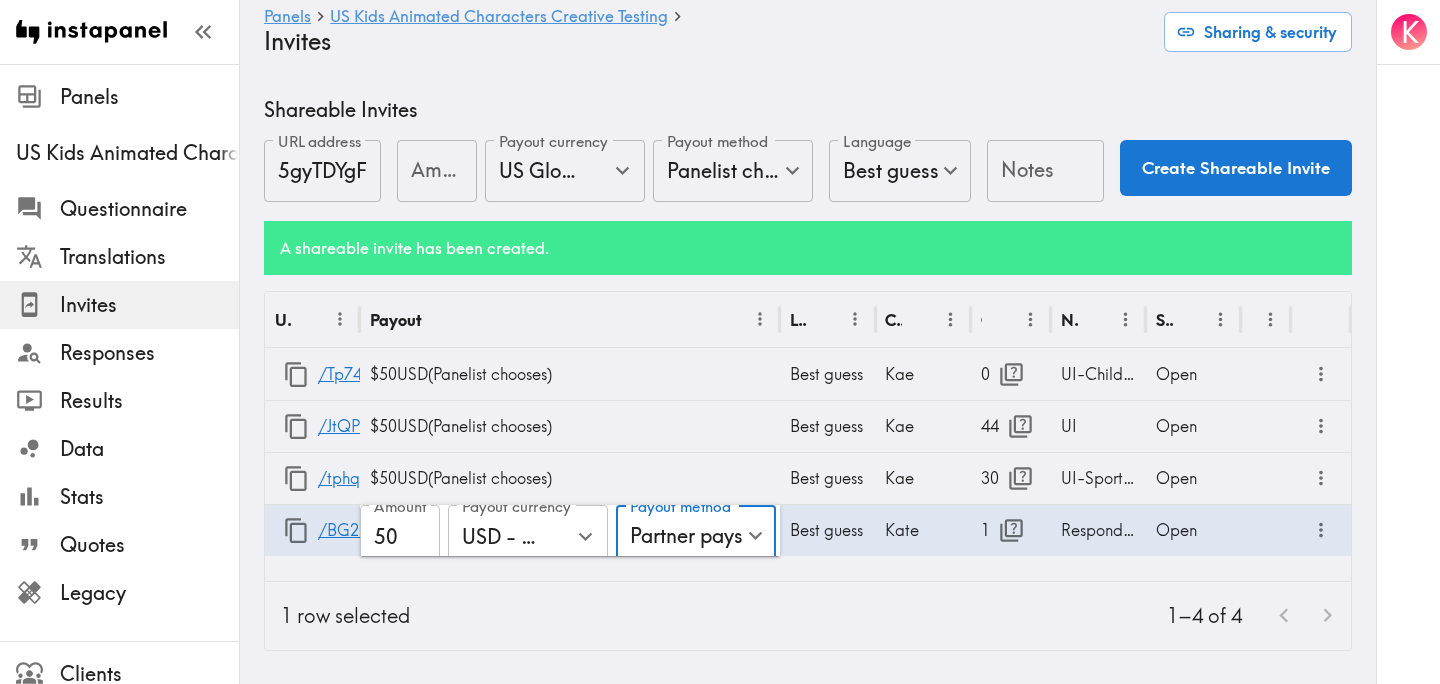 click on "1–4 of 4" at bounding box center [888, 616] 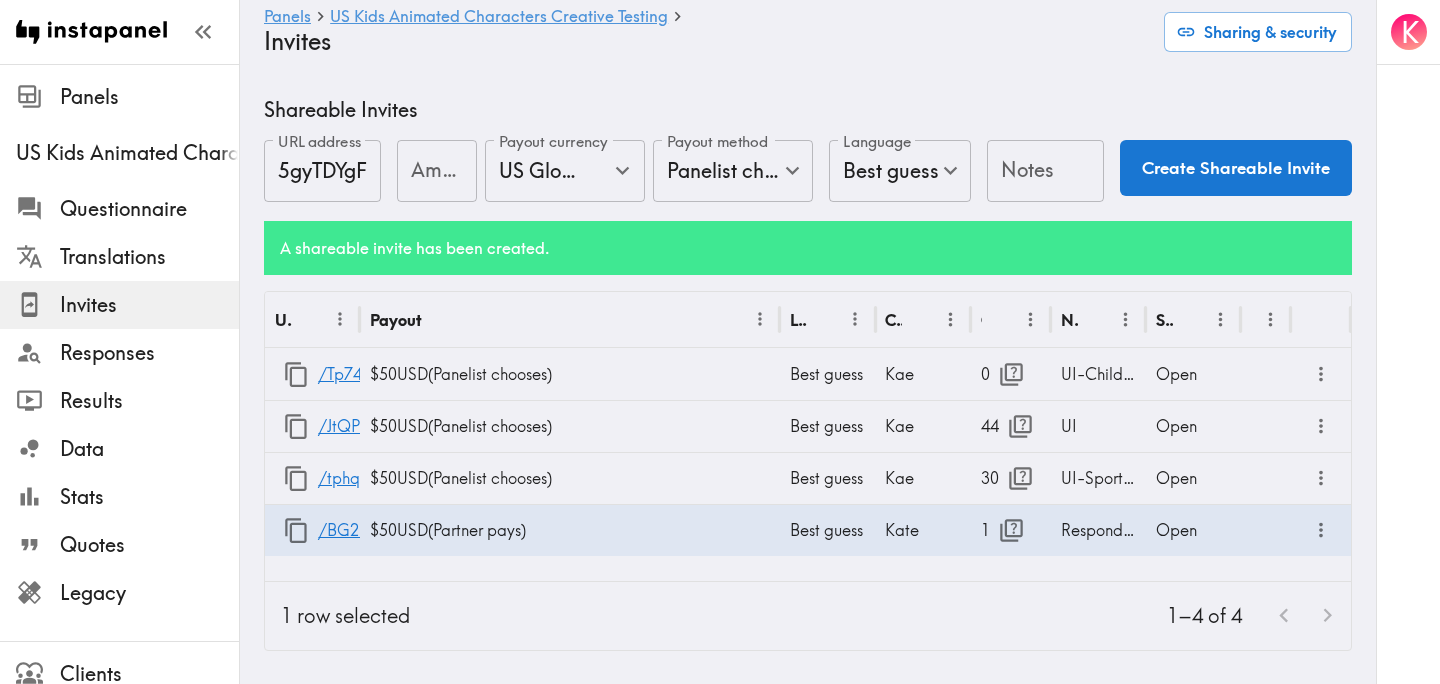 click on "1–4 of 4" at bounding box center [888, 616] 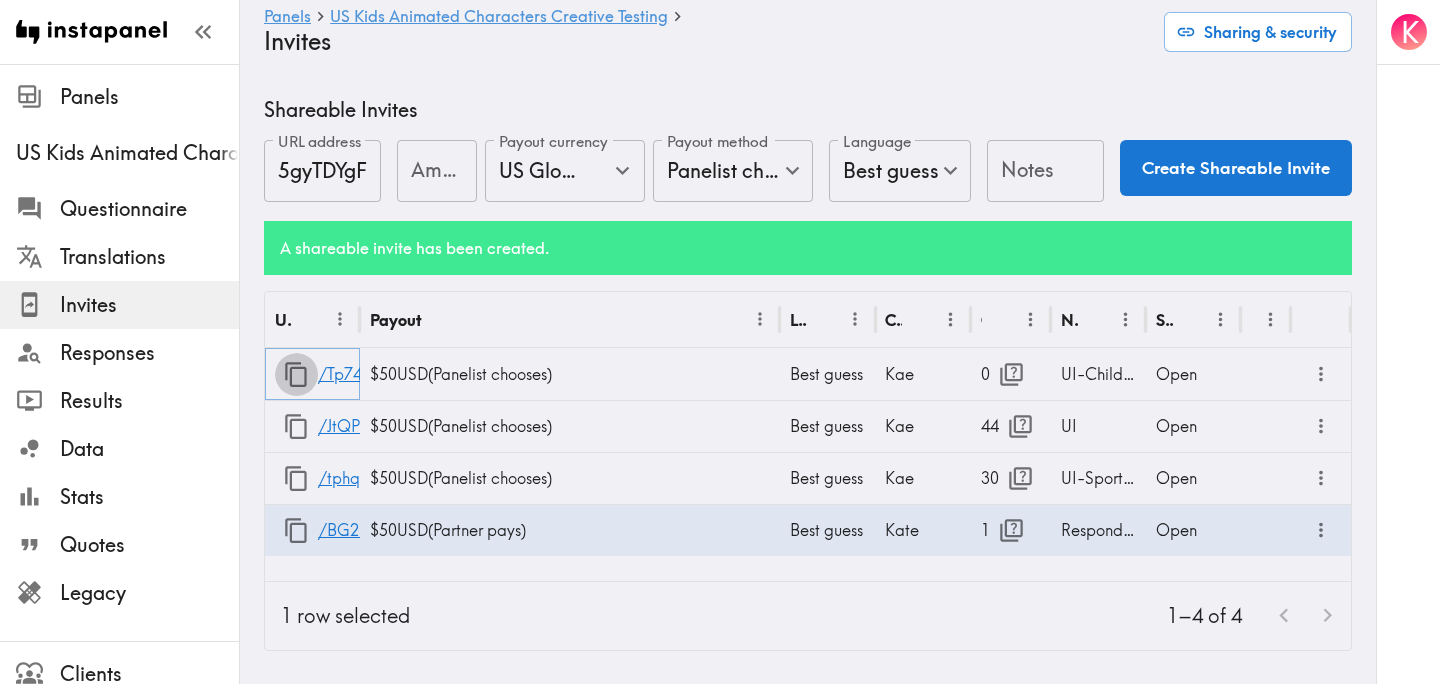 click 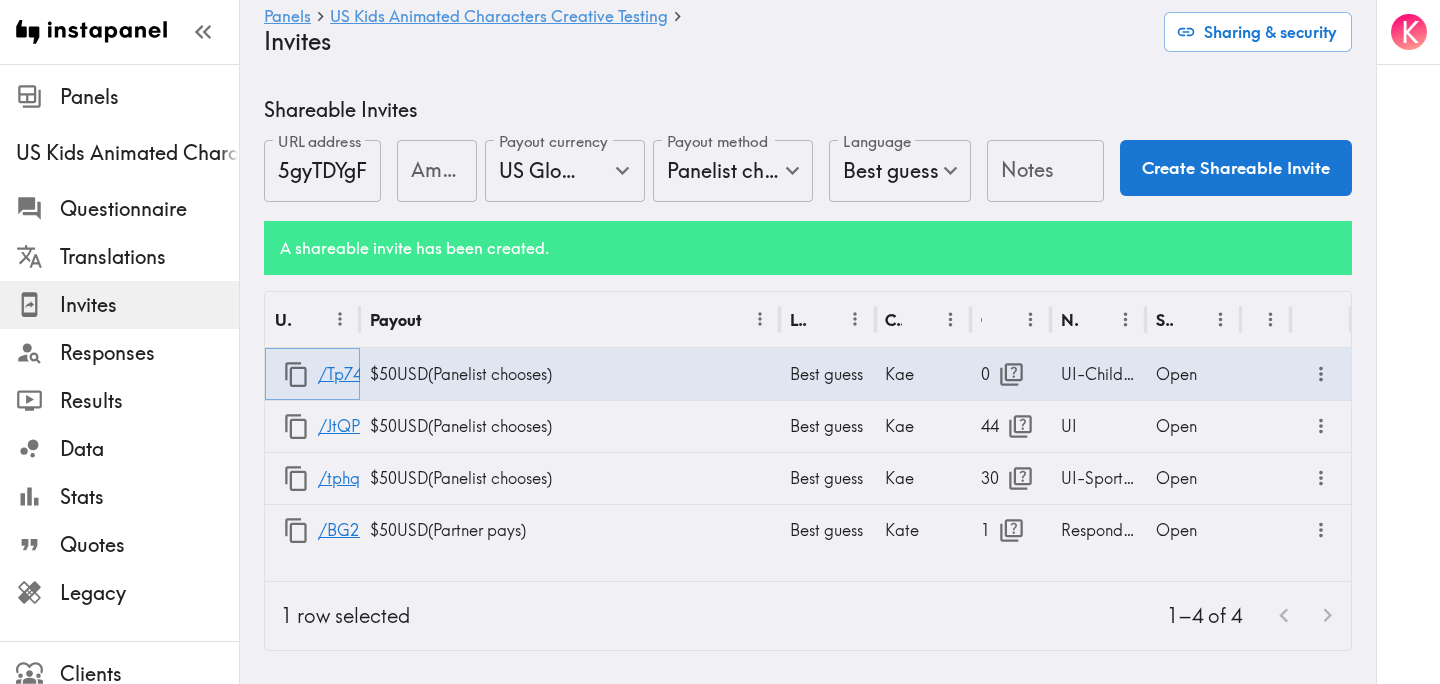 click 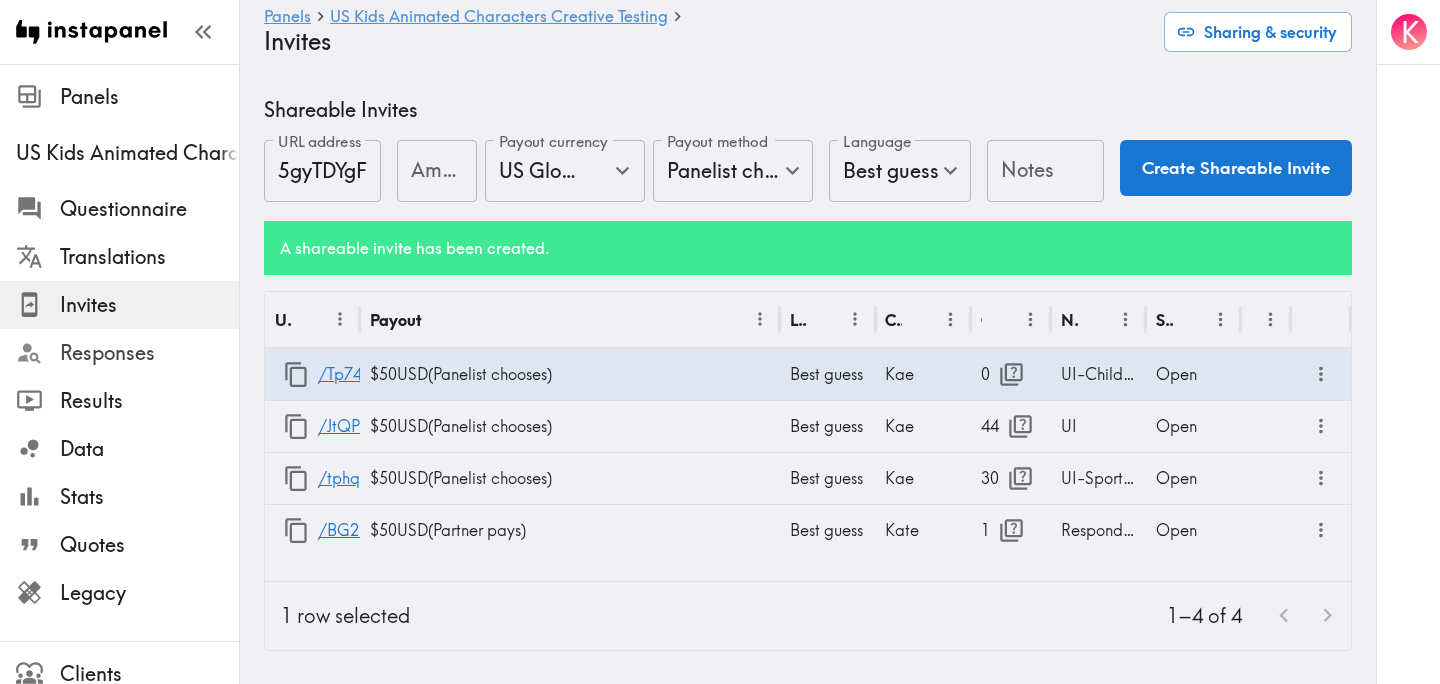 click on "Responses" at bounding box center [149, 353] 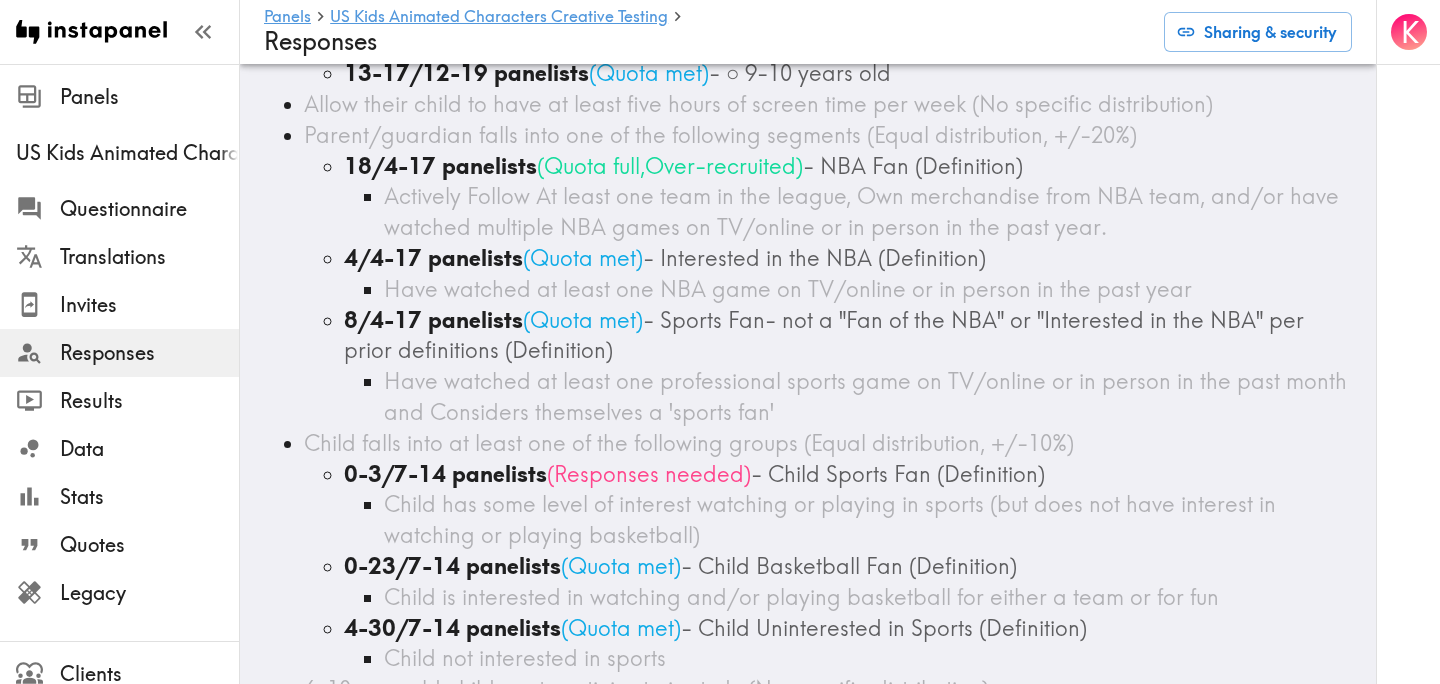 scroll, scrollTop: 344, scrollLeft: 0, axis: vertical 